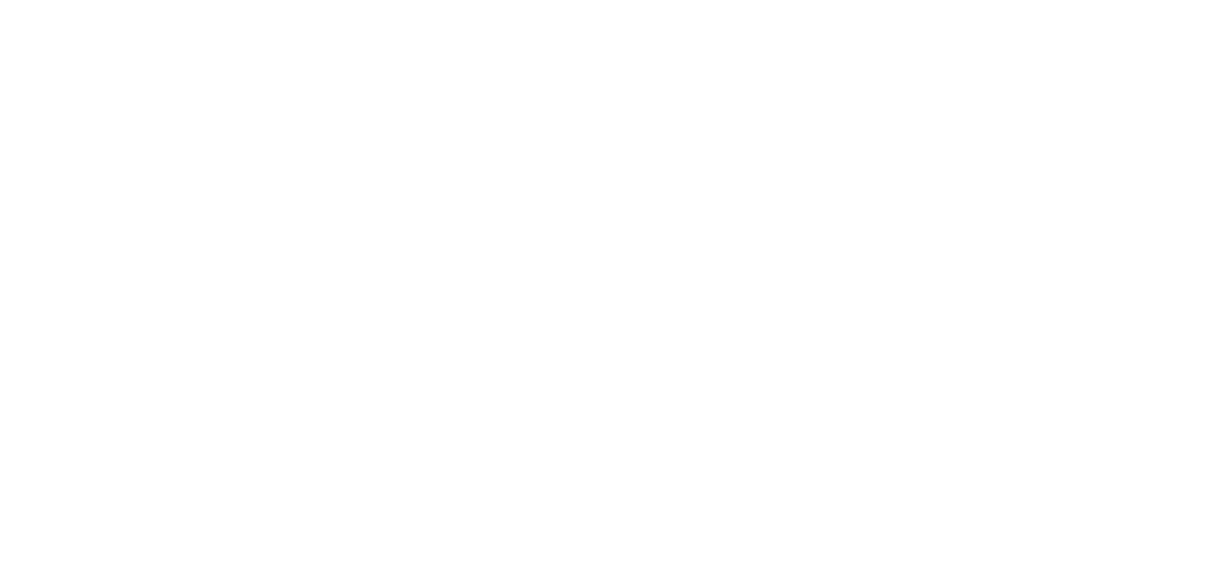 scroll, scrollTop: 0, scrollLeft: 0, axis: both 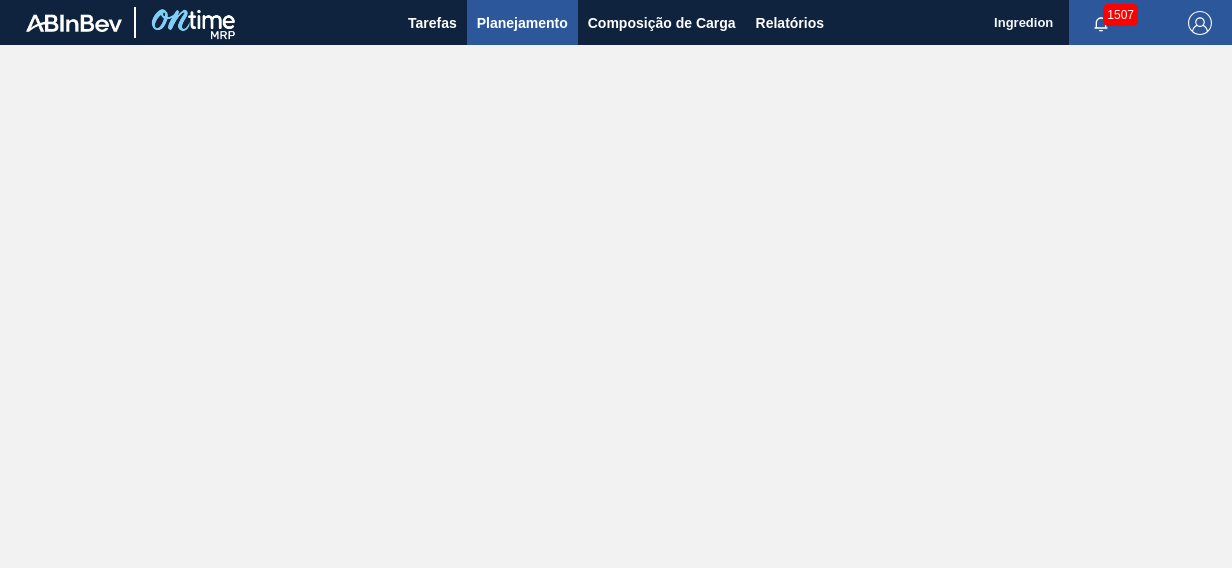 click on "Planejamento" at bounding box center (522, 23) 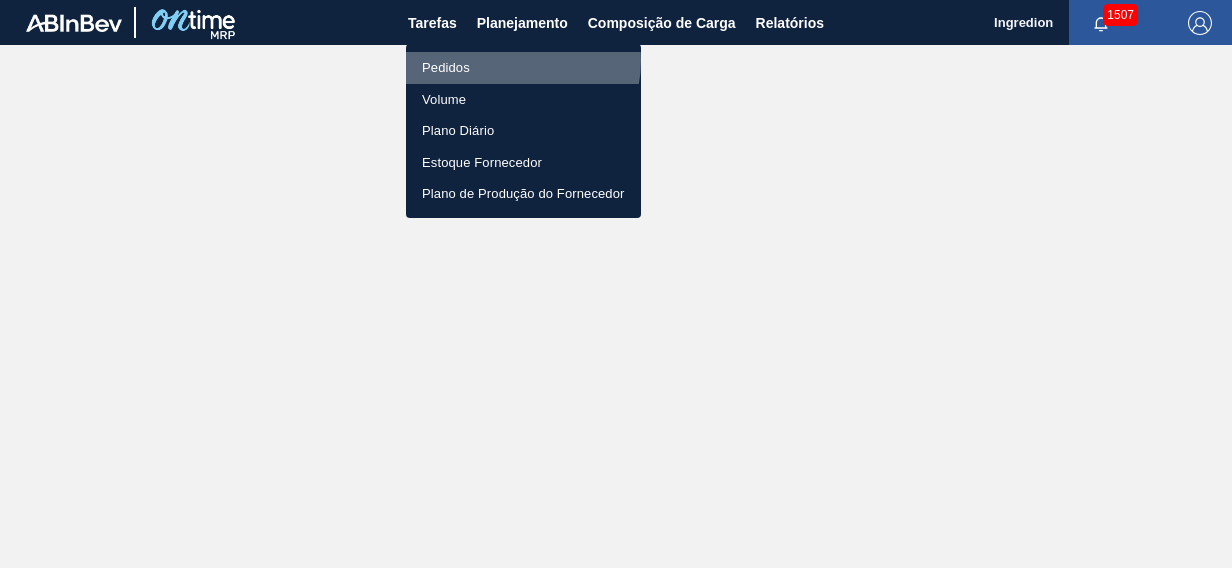 click on "Pedidos" at bounding box center (523, 68) 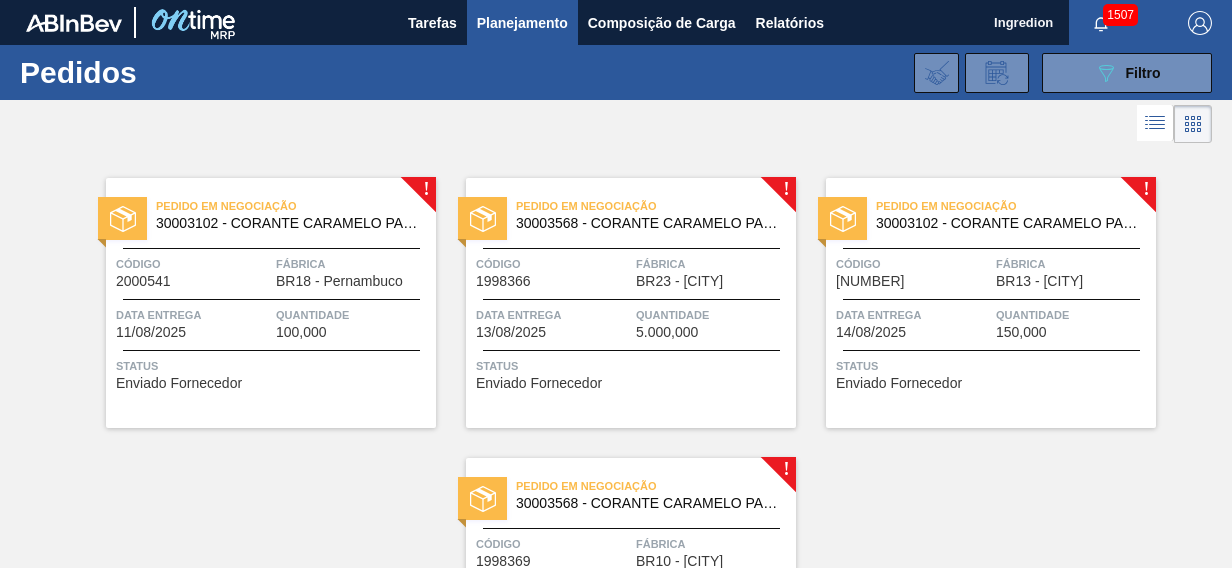 click on "Pedido em Negociação 30003102 - CORANTE CARAMELO PARA BLACK;25KG Código 2000541 Fábrica BR18 - Pernambuco Data entrega 11/08/2025 Quantidade 100,000 Status Enviado Fornecedor" at bounding box center (271, 303) 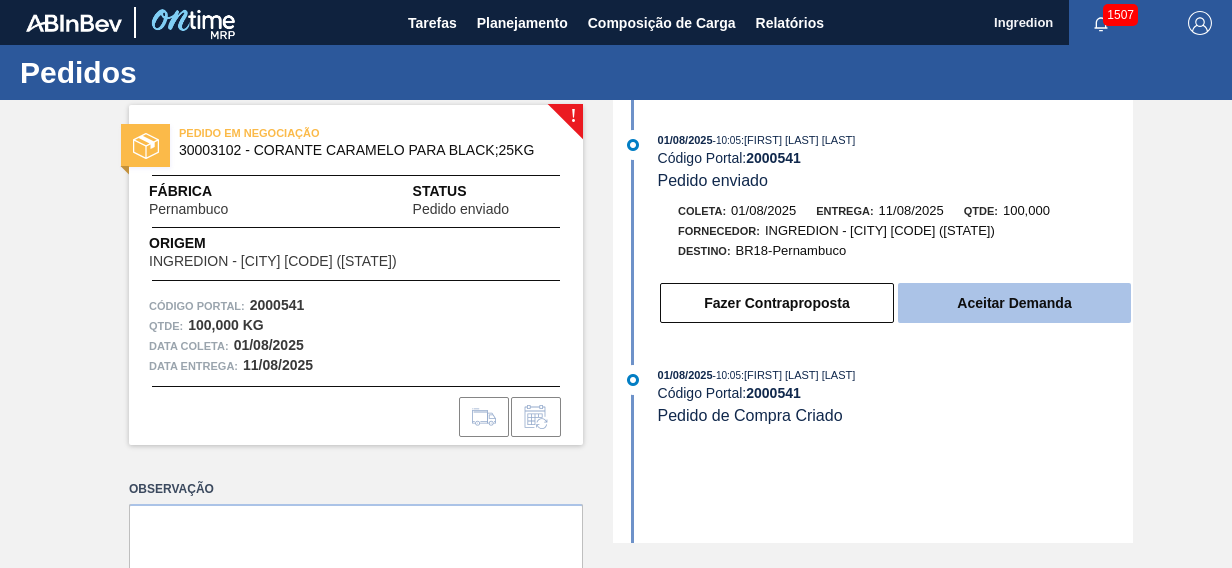 click on "Aceitar Demanda" at bounding box center (1014, 303) 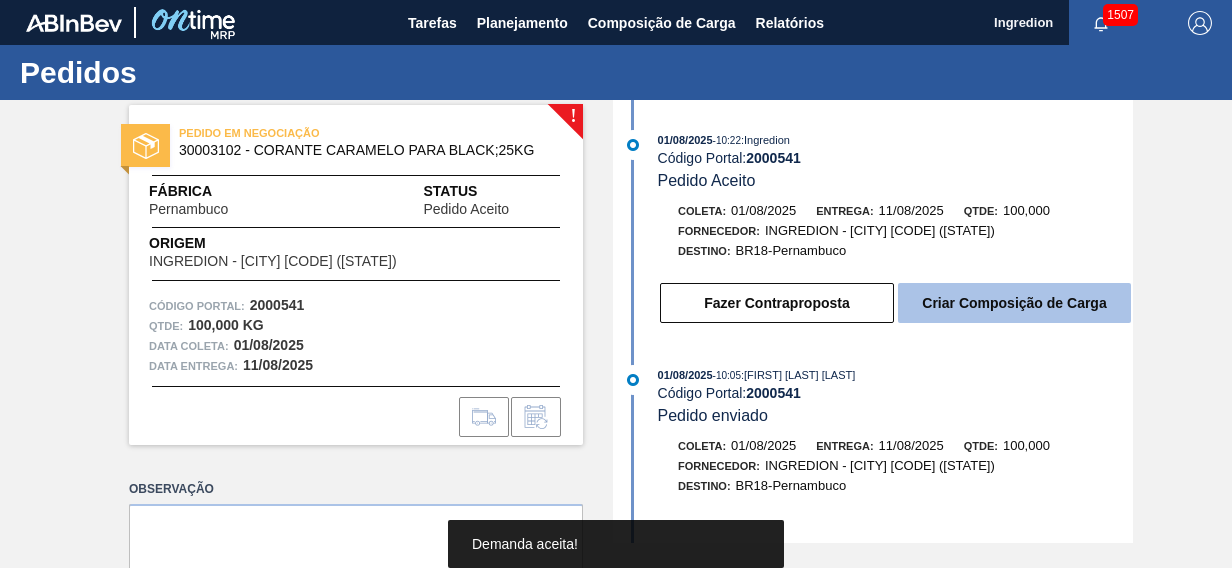click on "Criar Composição de Carga" at bounding box center [1014, 303] 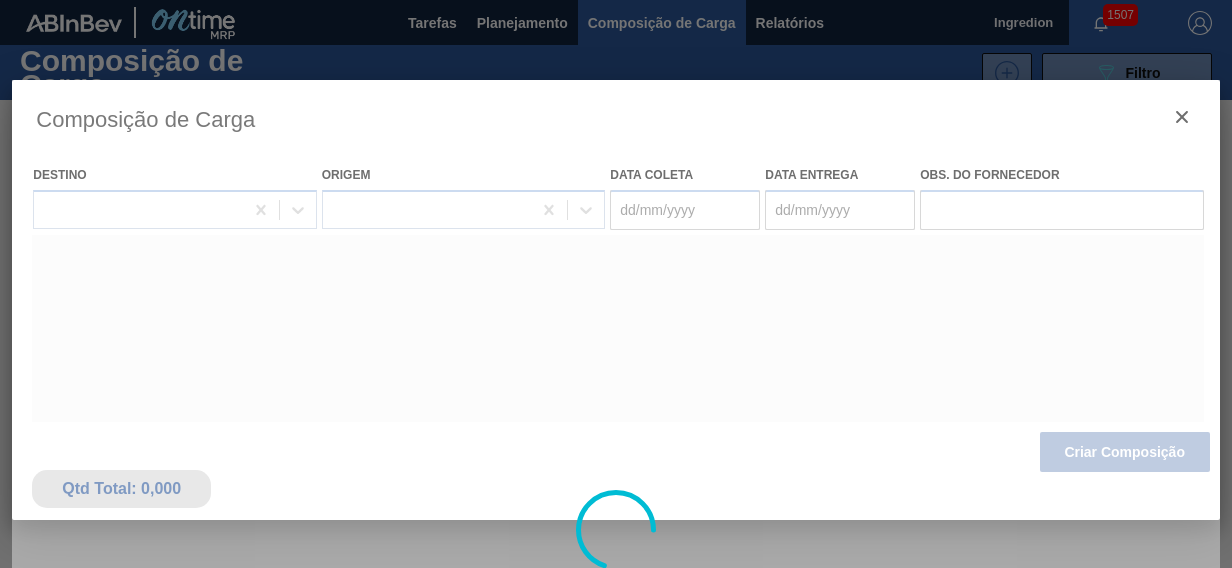 type on "01/08/2025" 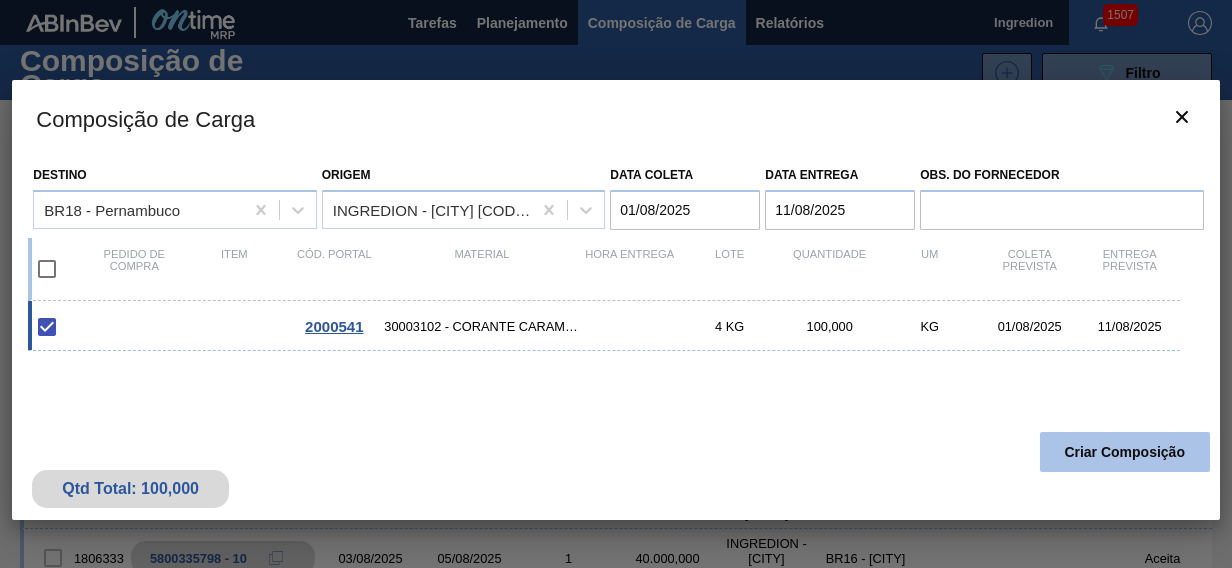 click on "Criar Composição" at bounding box center (1125, 452) 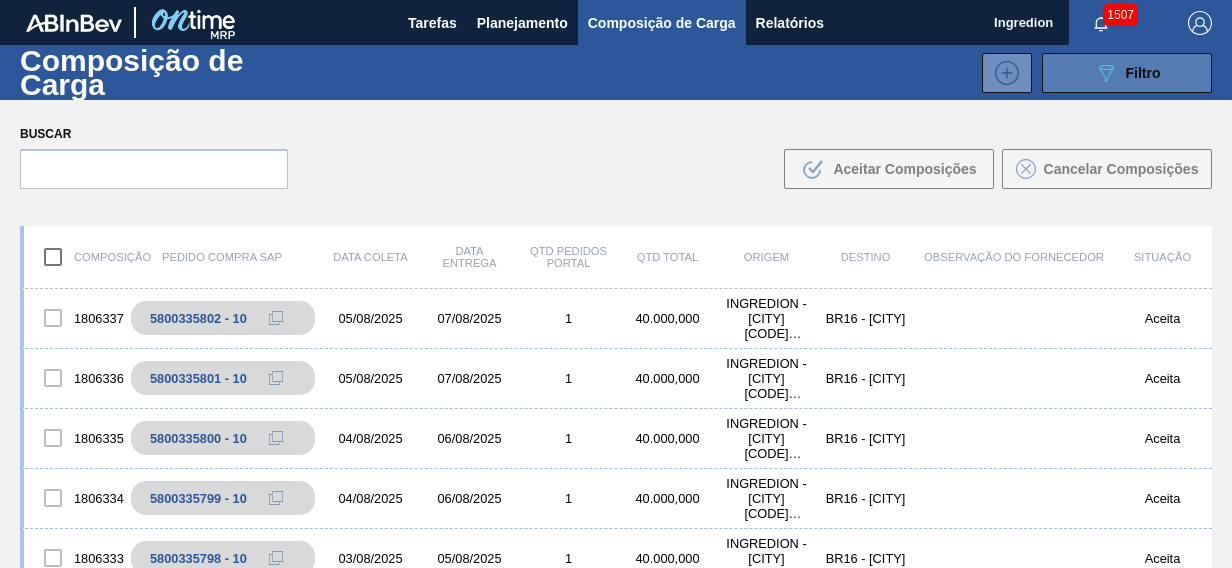 click on "[UUID] Filtro" at bounding box center [1127, 73] 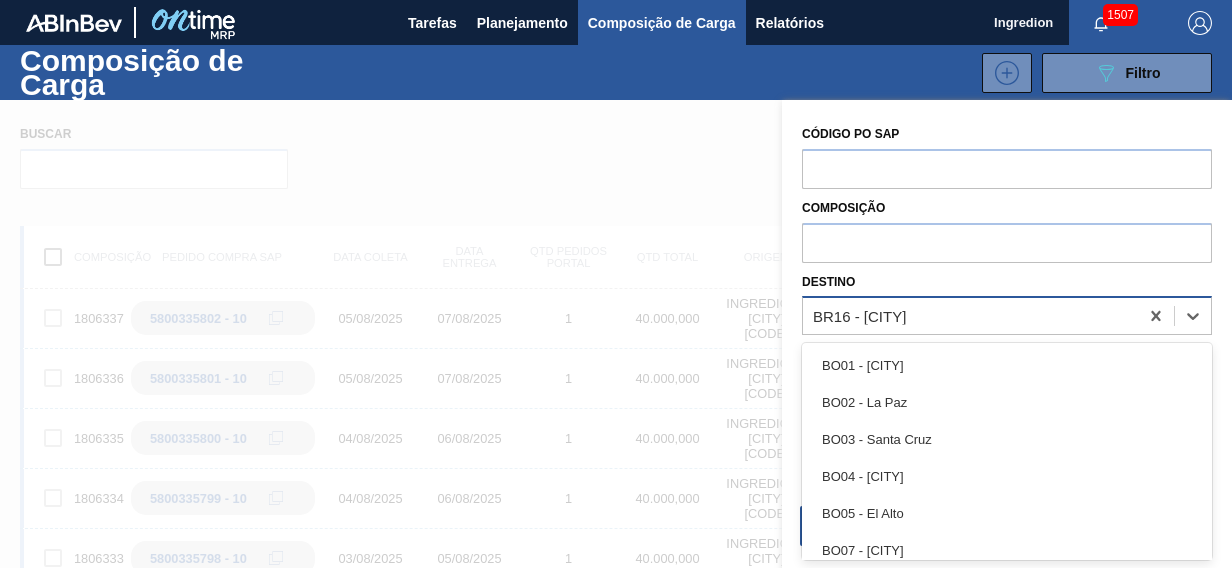 click on "BR16 - Jacareí" at bounding box center [970, 316] 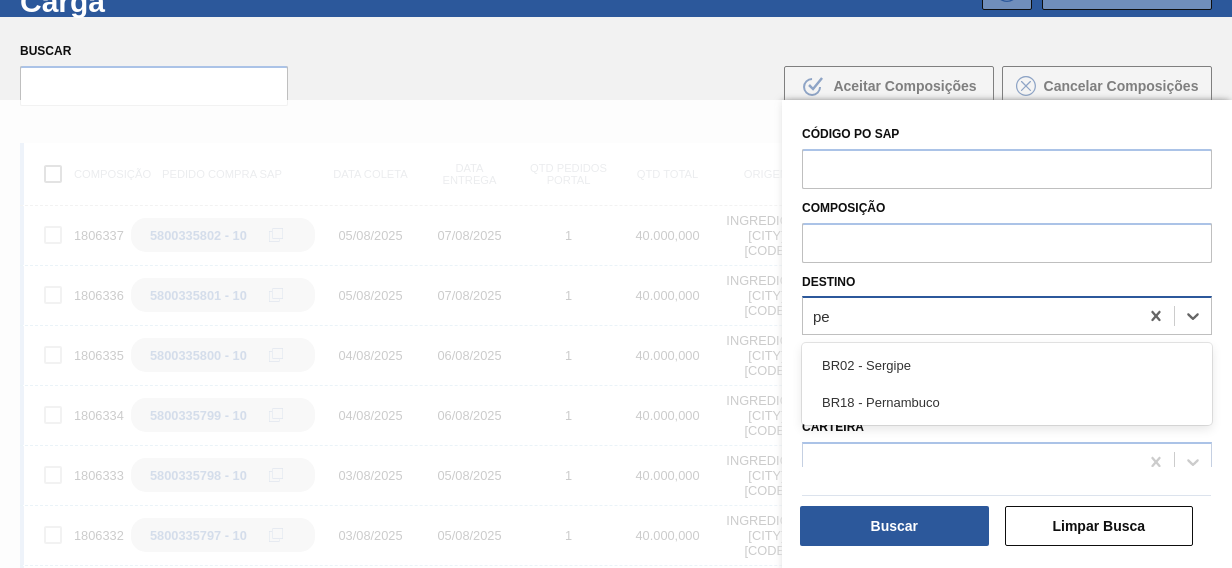 type on "per" 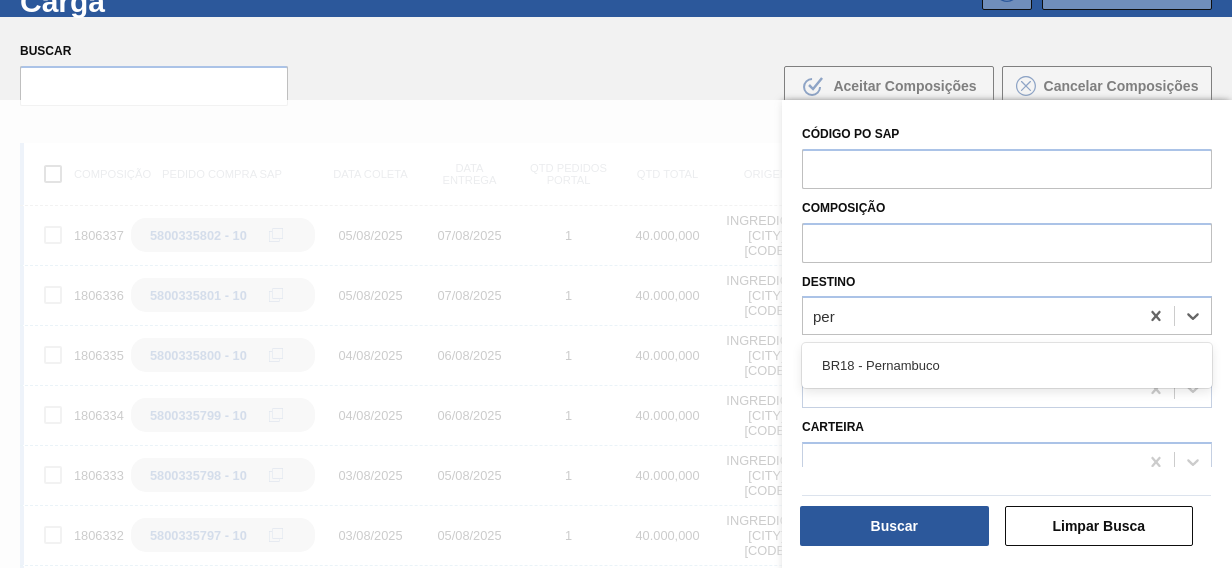 drag, startPoint x: 1026, startPoint y: 366, endPoint x: 925, endPoint y: 502, distance: 169.40189 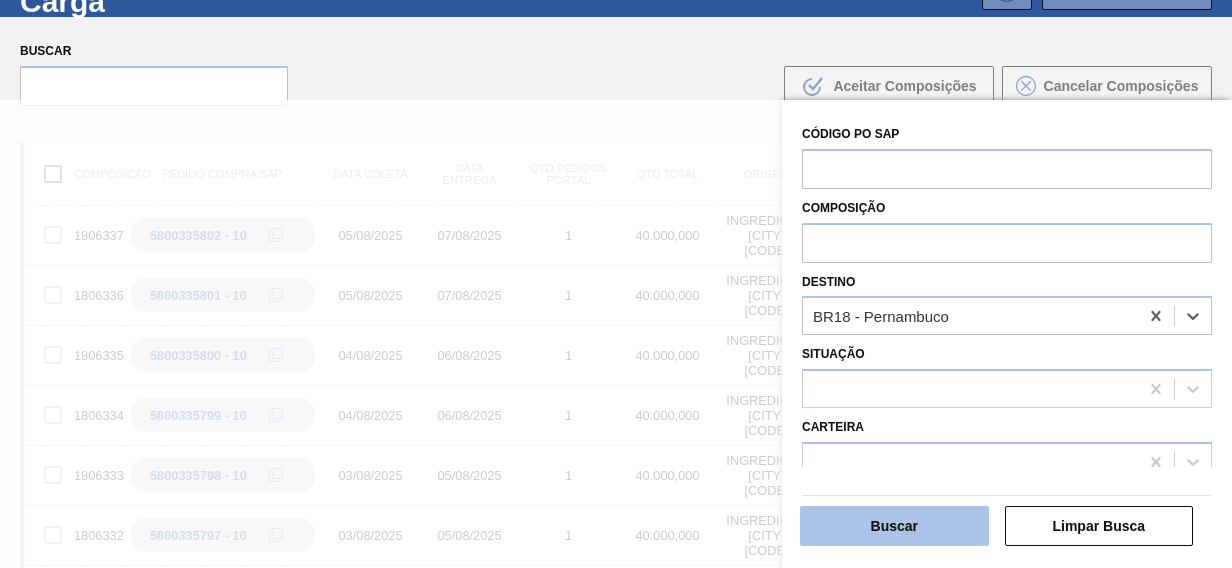 click on "Buscar" at bounding box center (894, 526) 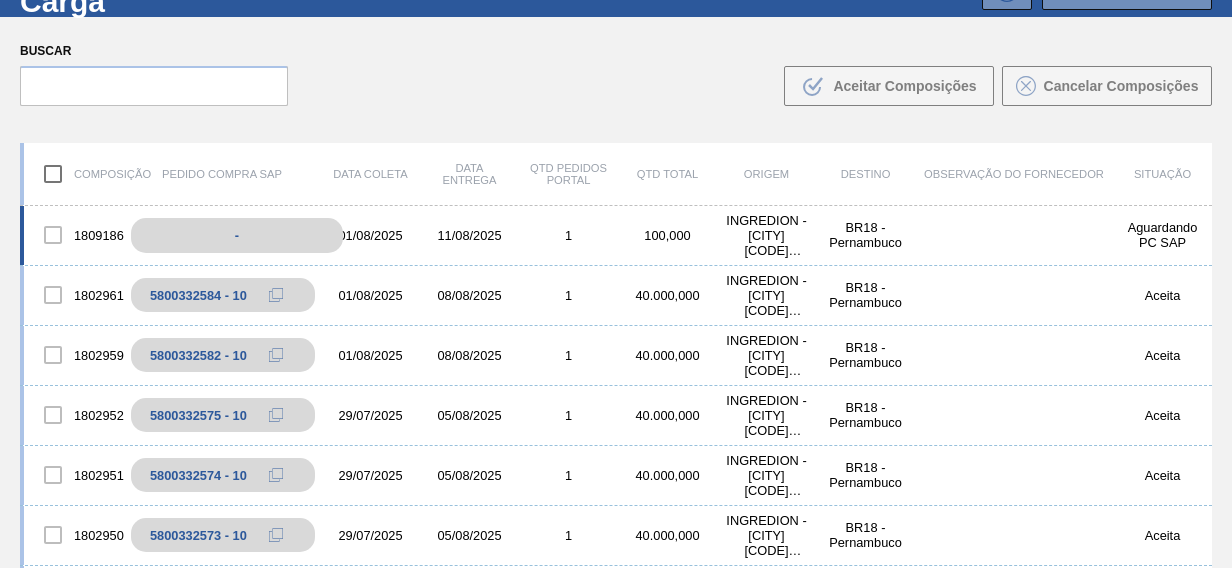 click on "-" at bounding box center [237, 235] 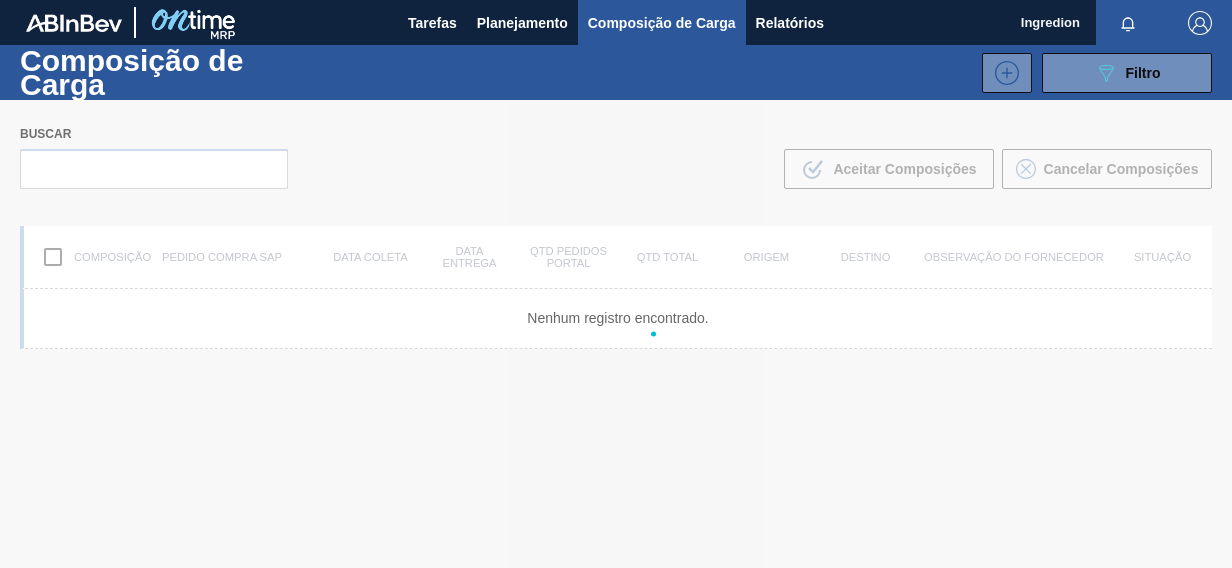 scroll, scrollTop: 0, scrollLeft: 0, axis: both 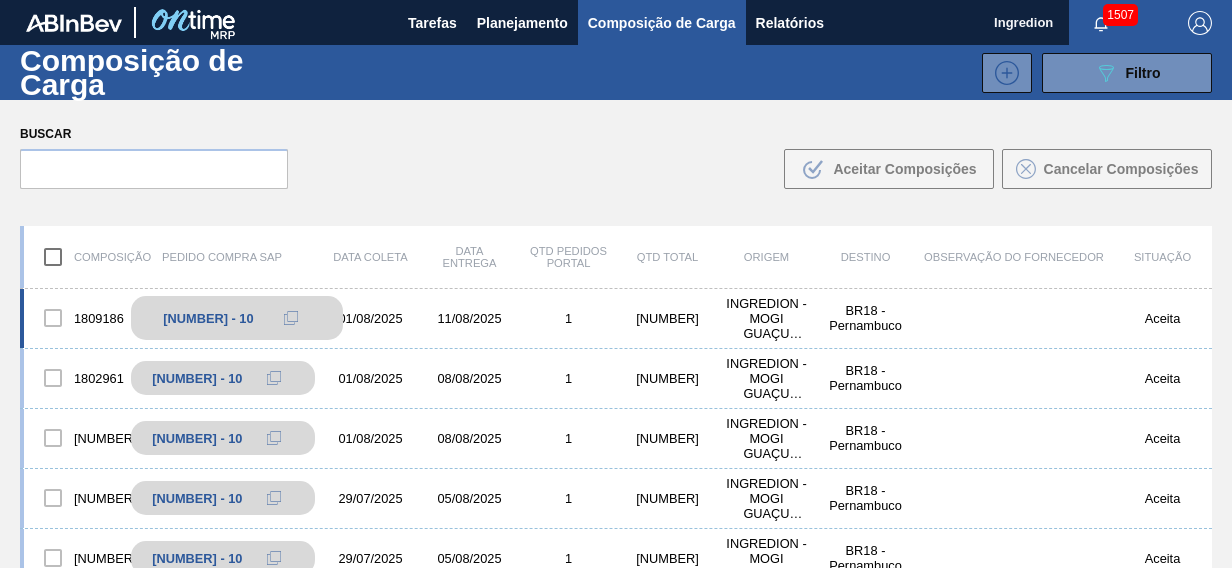 click at bounding box center (291, 318) 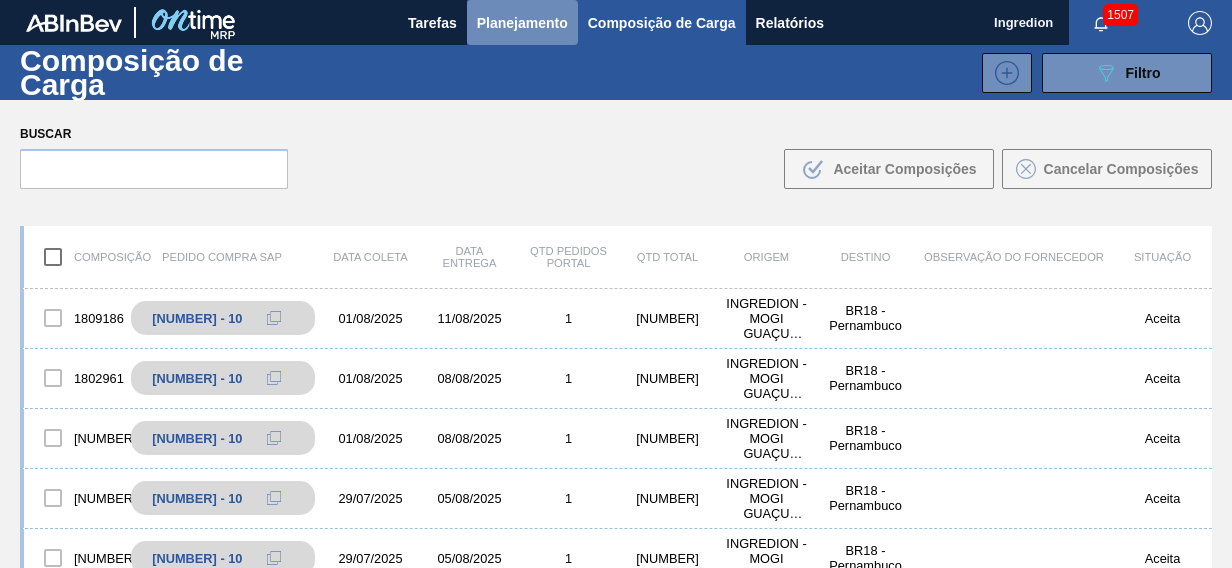 click on "Planejamento" at bounding box center [522, 22] 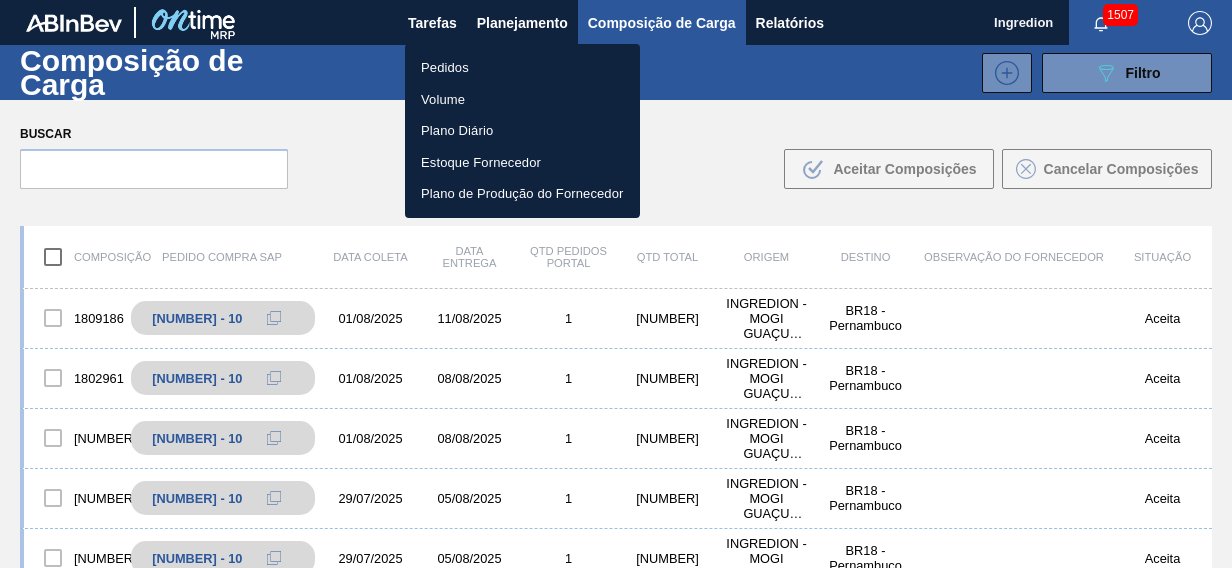 click on "Pedidos" at bounding box center (522, 68) 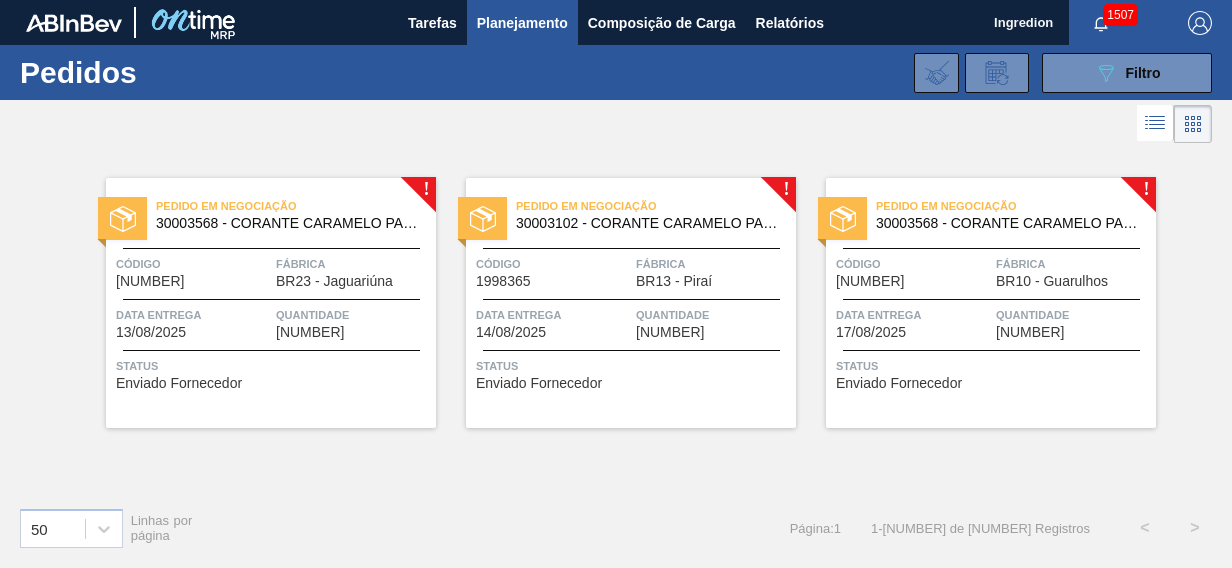 click at bounding box center [271, 248] 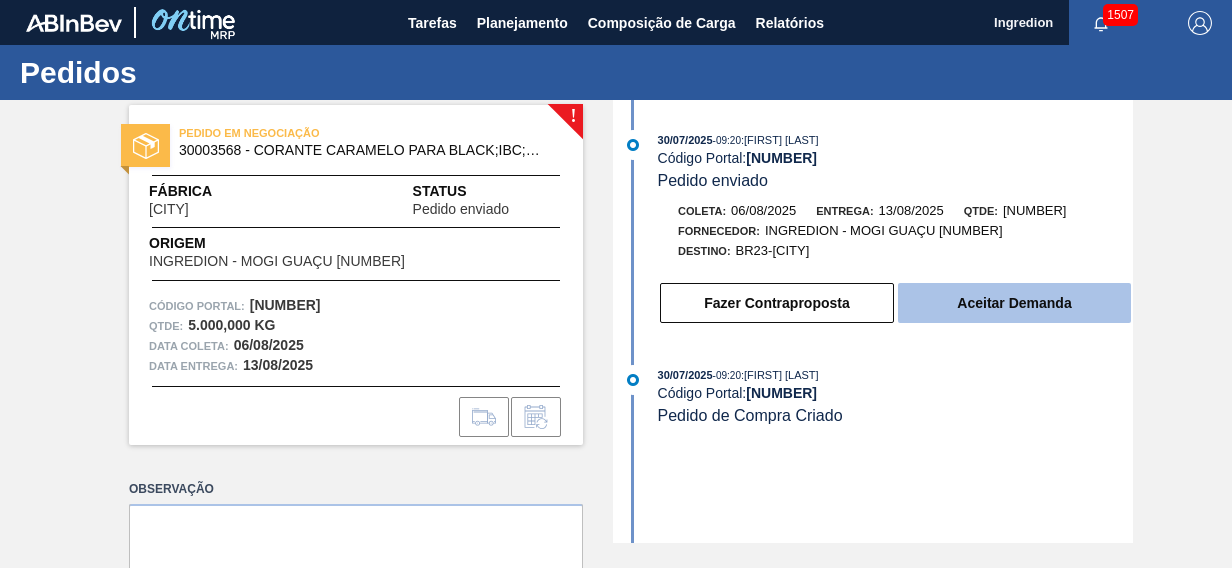 click on "Aceitar Demanda" at bounding box center [1014, 303] 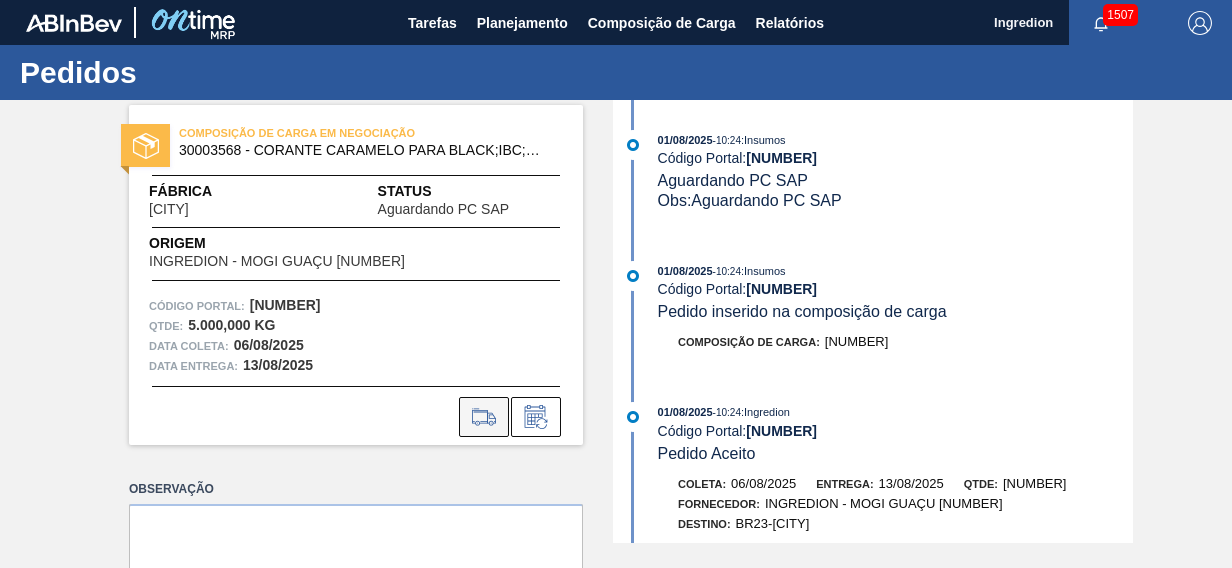 click 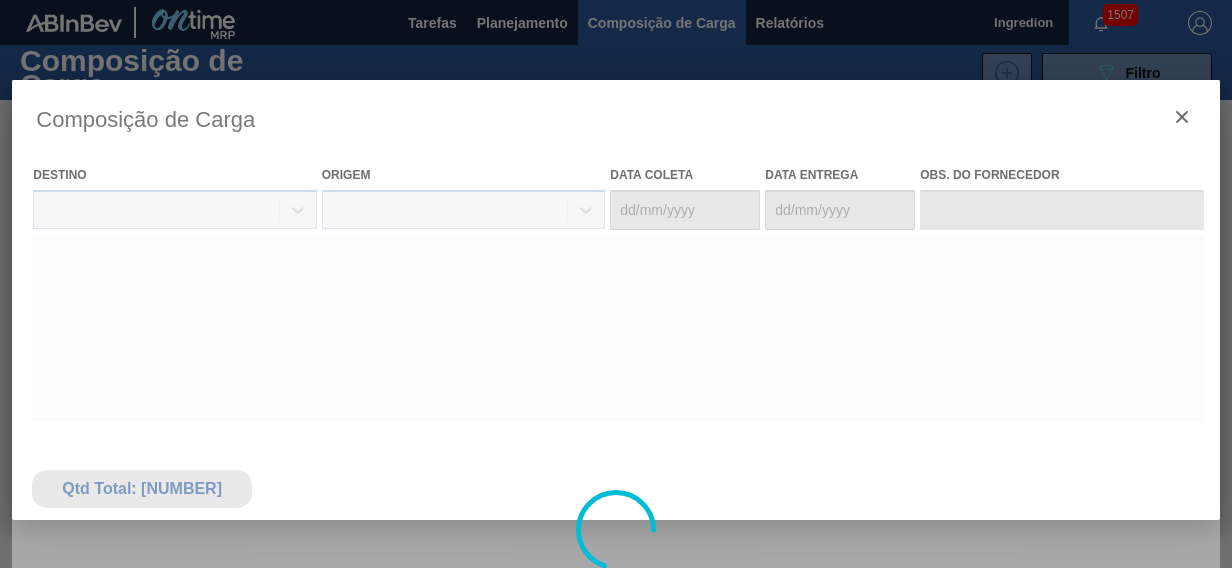 type on "06/08/2025" 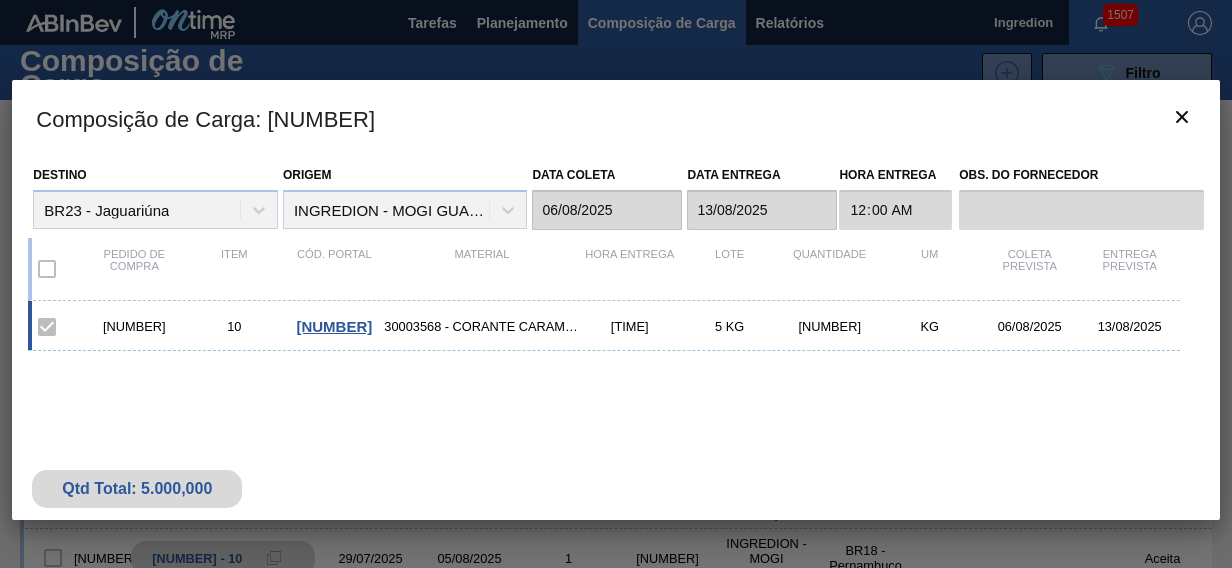 click on "[NUMBER]" at bounding box center [134, 326] 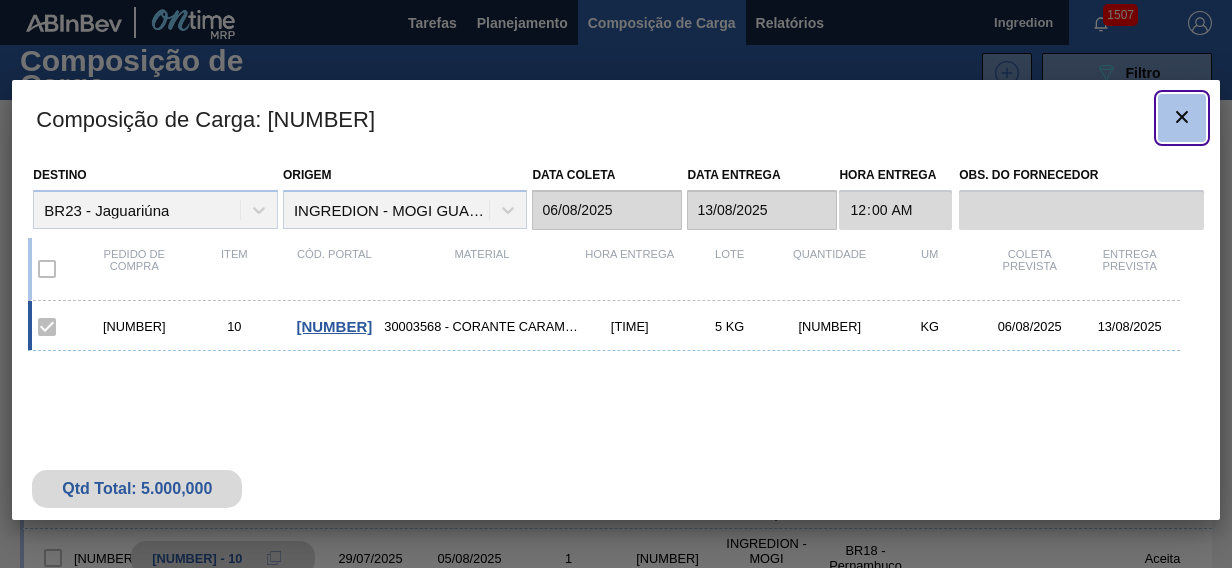 click 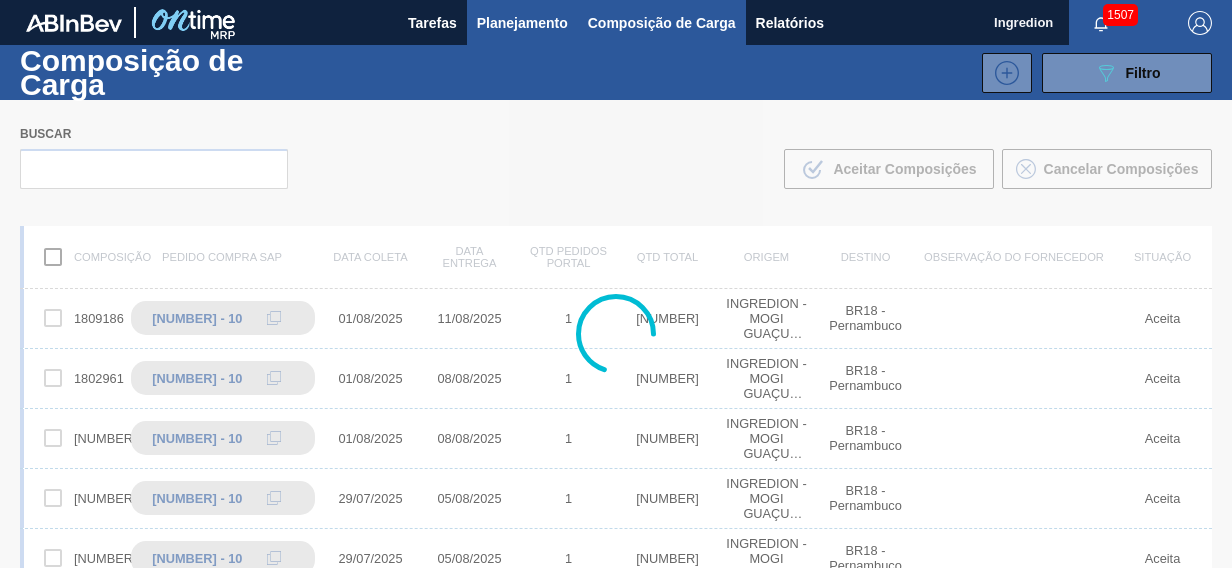 click on "Planejamento" at bounding box center [522, 23] 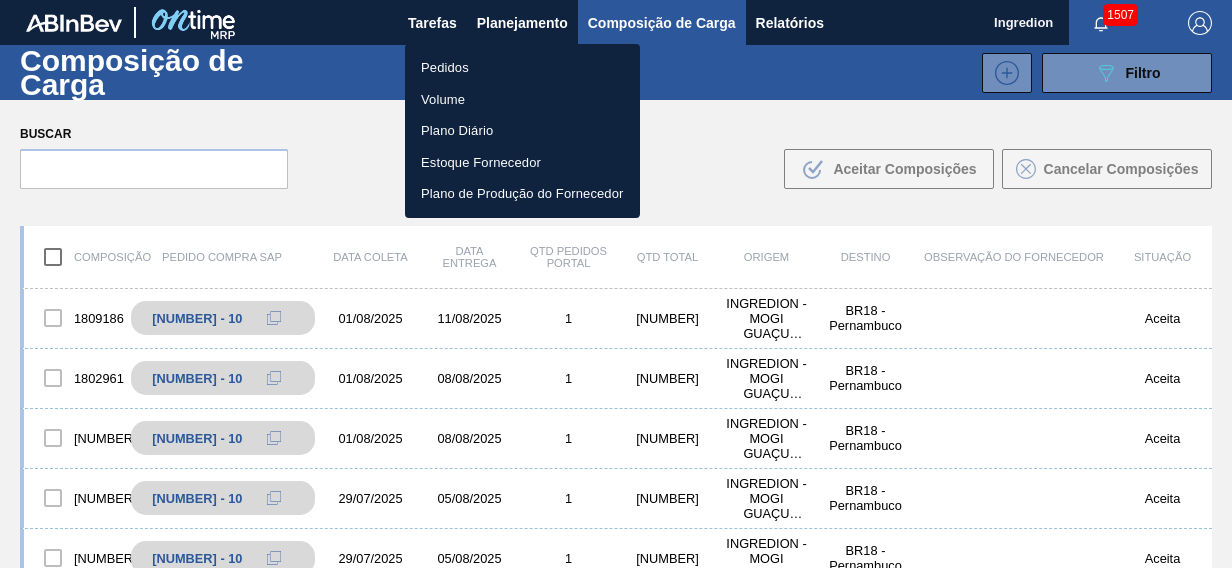 click on "Pedidos" at bounding box center [522, 68] 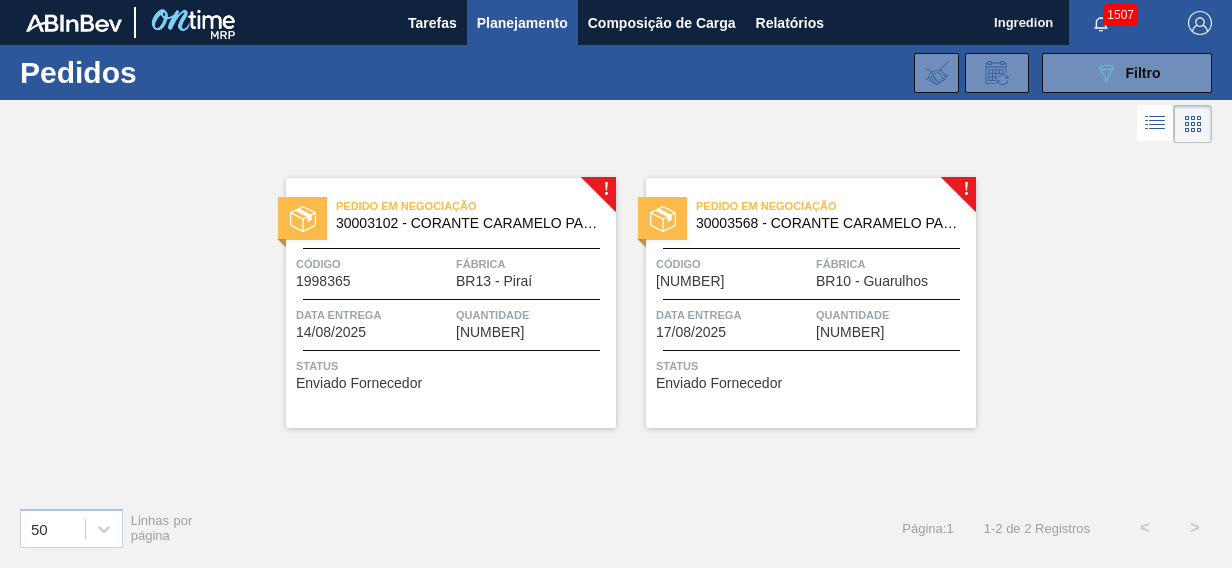 click on "BR13 - Piraí" at bounding box center [494, 281] 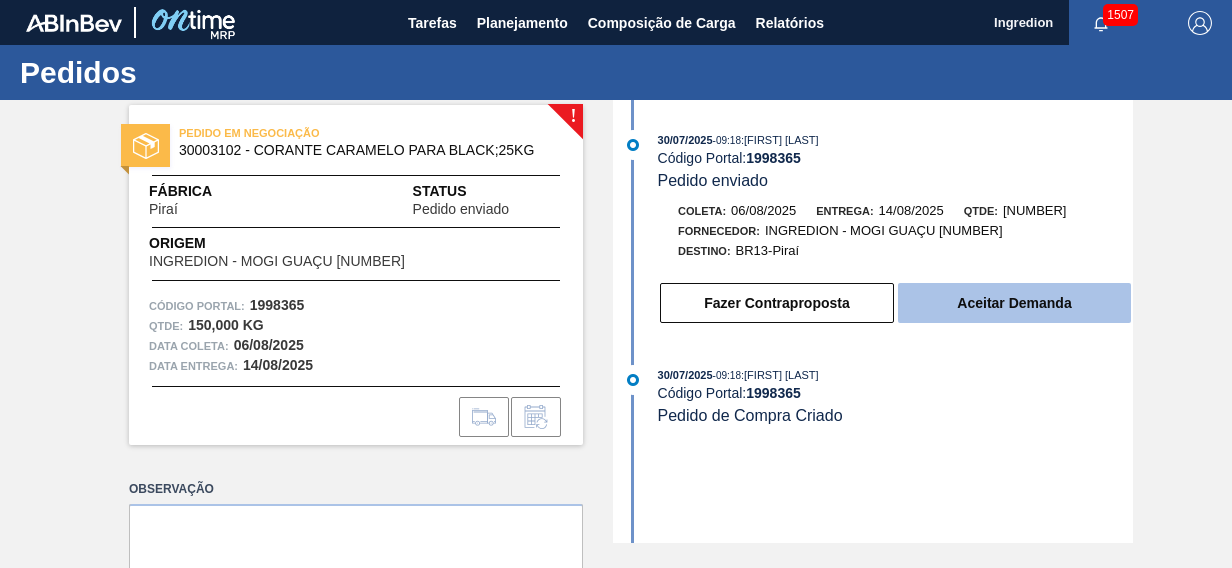 click on "Aceitar Demanda" at bounding box center [1014, 303] 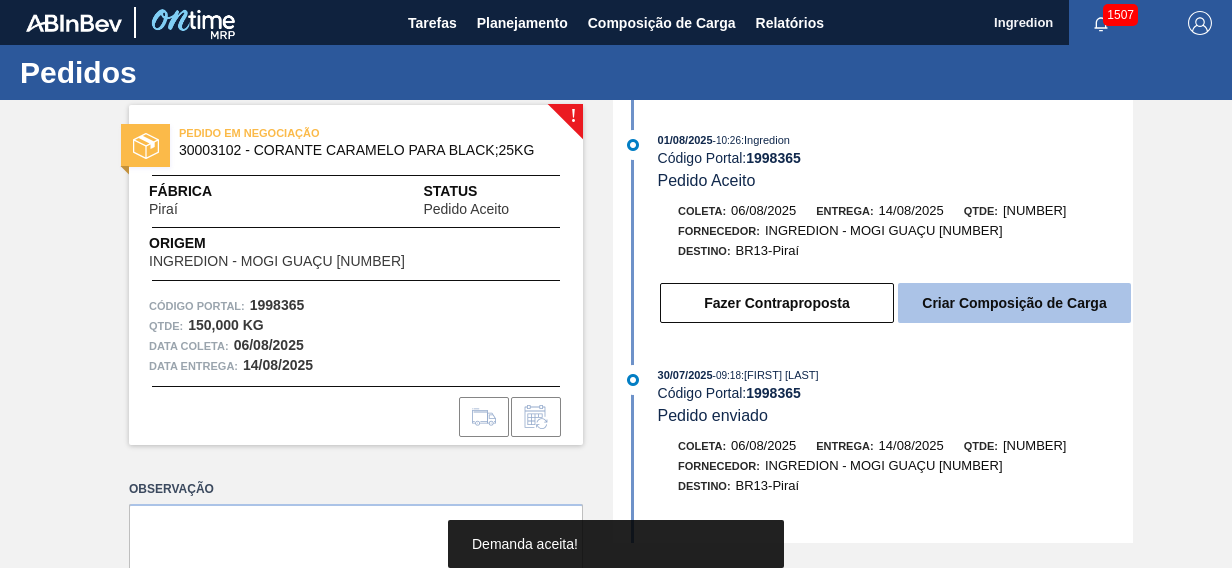 click on "Criar Composição de Carga" at bounding box center [1014, 303] 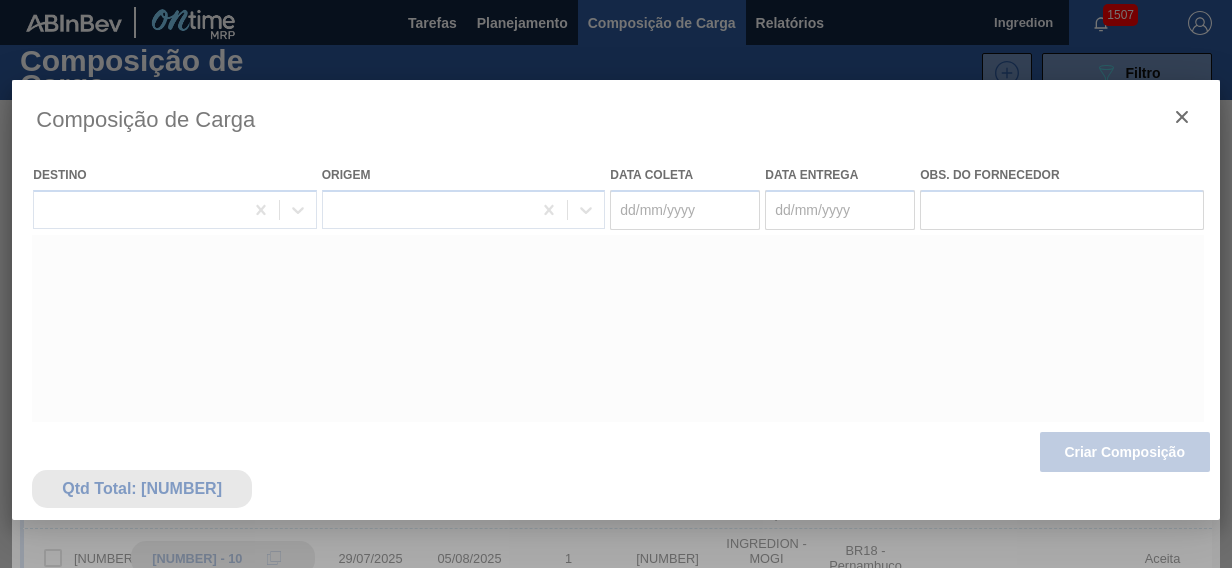type on "06/08/2025" 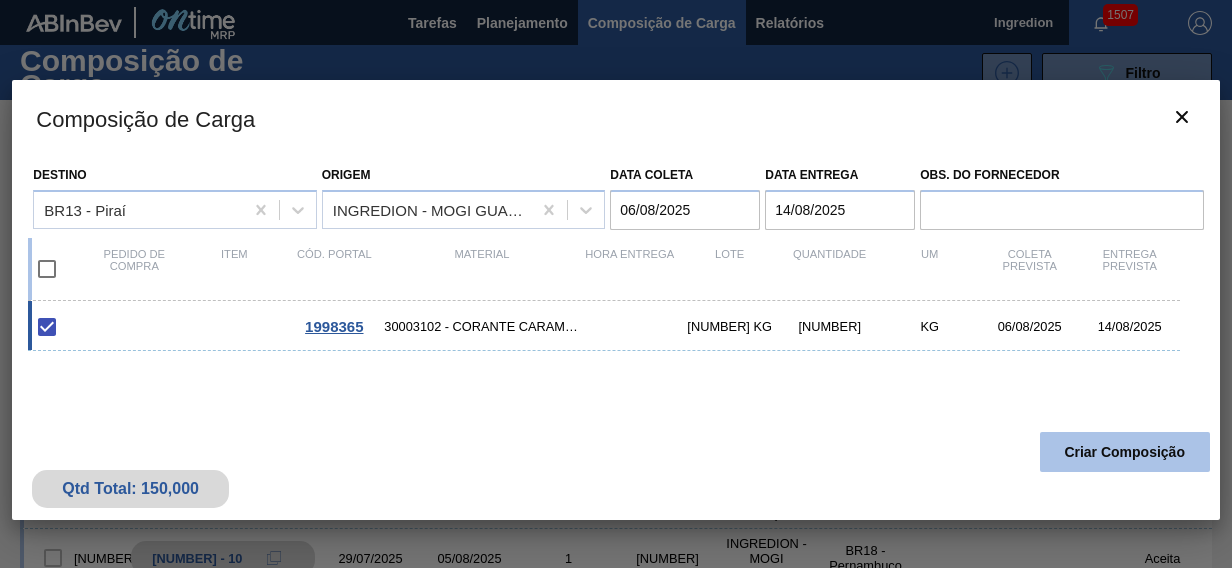click on "Criar Composição" at bounding box center [1125, 452] 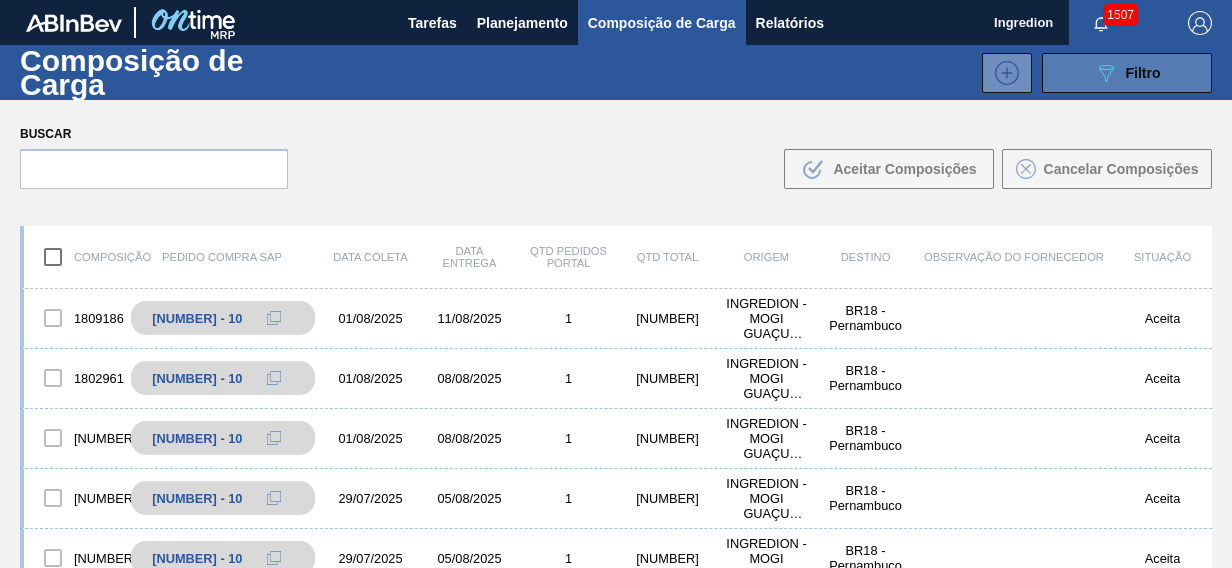 click on "[UUID] Filtro" at bounding box center (1127, 73) 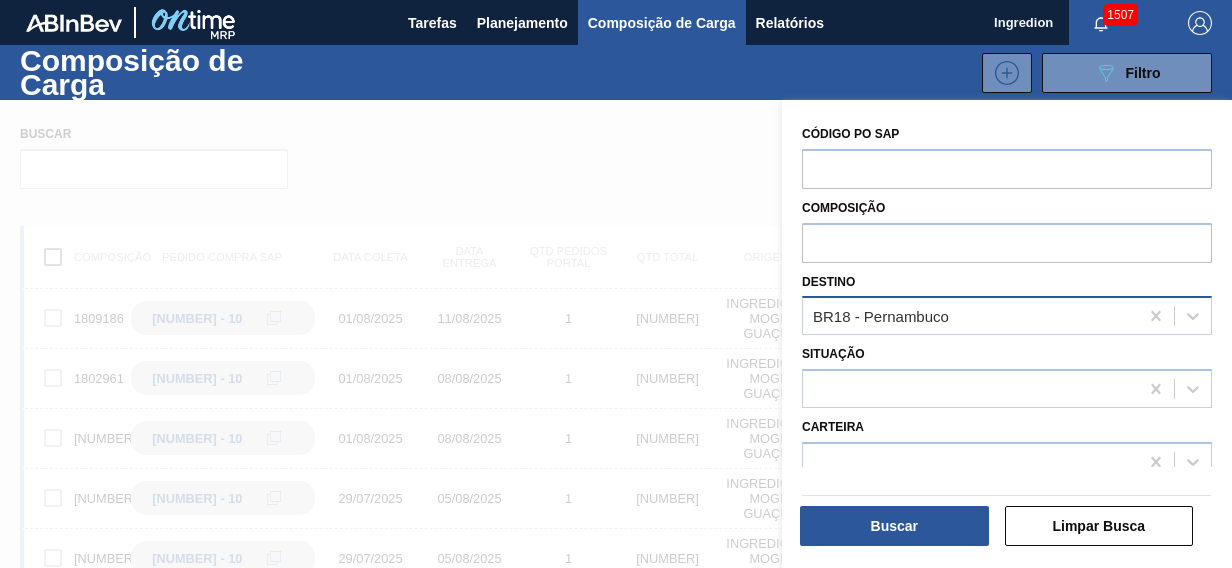 click on "BR18 - Pernambuco" at bounding box center (1007, 315) 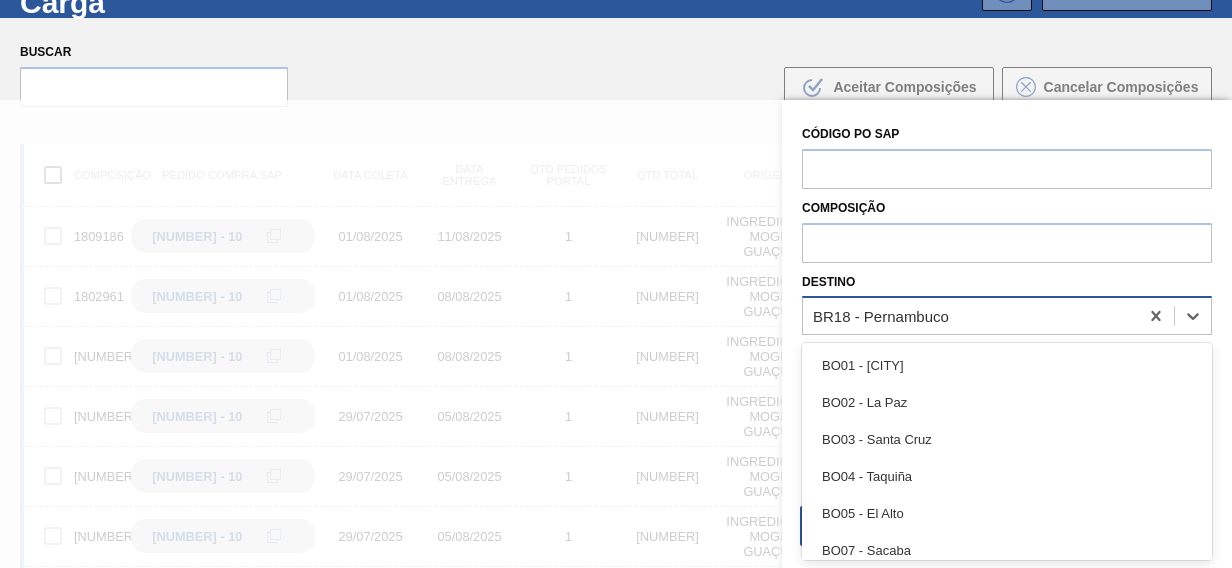 scroll, scrollTop: 83, scrollLeft: 0, axis: vertical 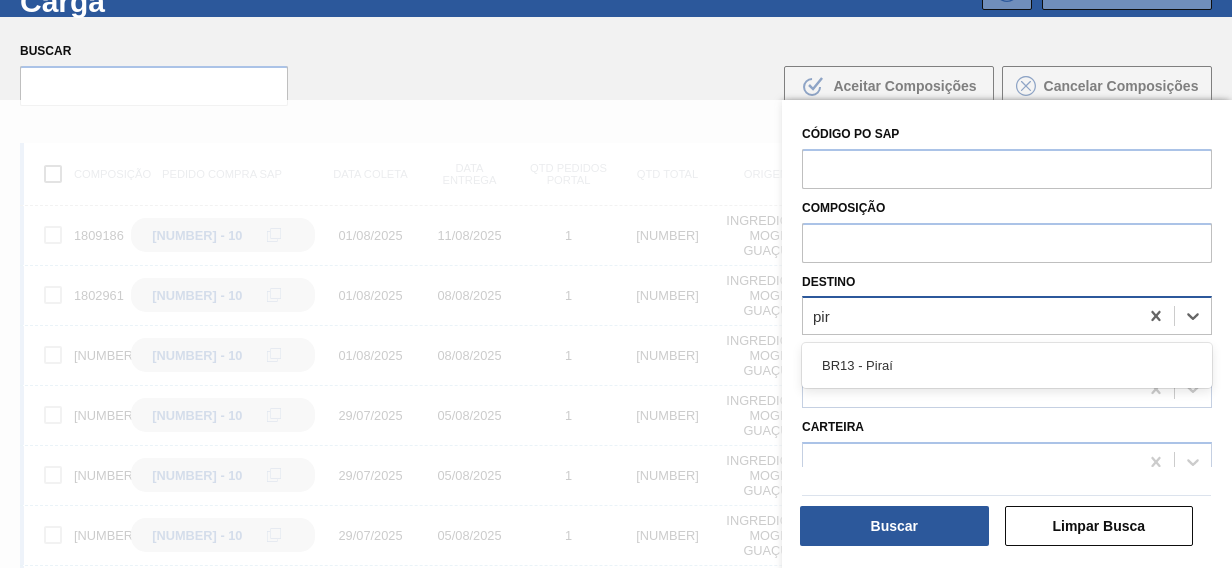 type on "pira" 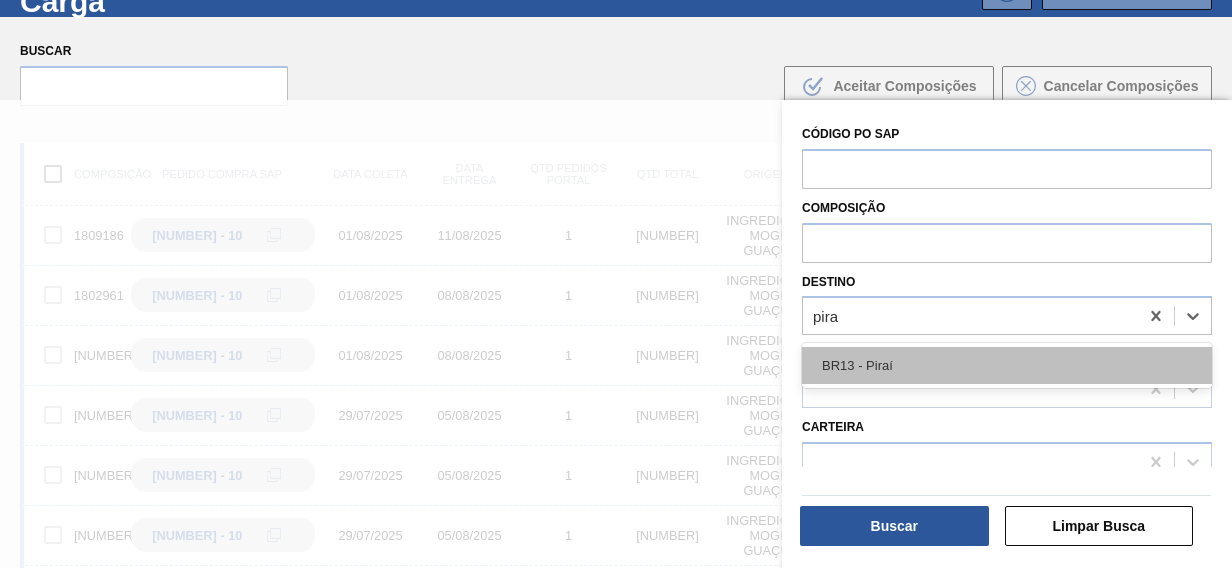 click on "BR13 - Piraí" at bounding box center [1007, 365] 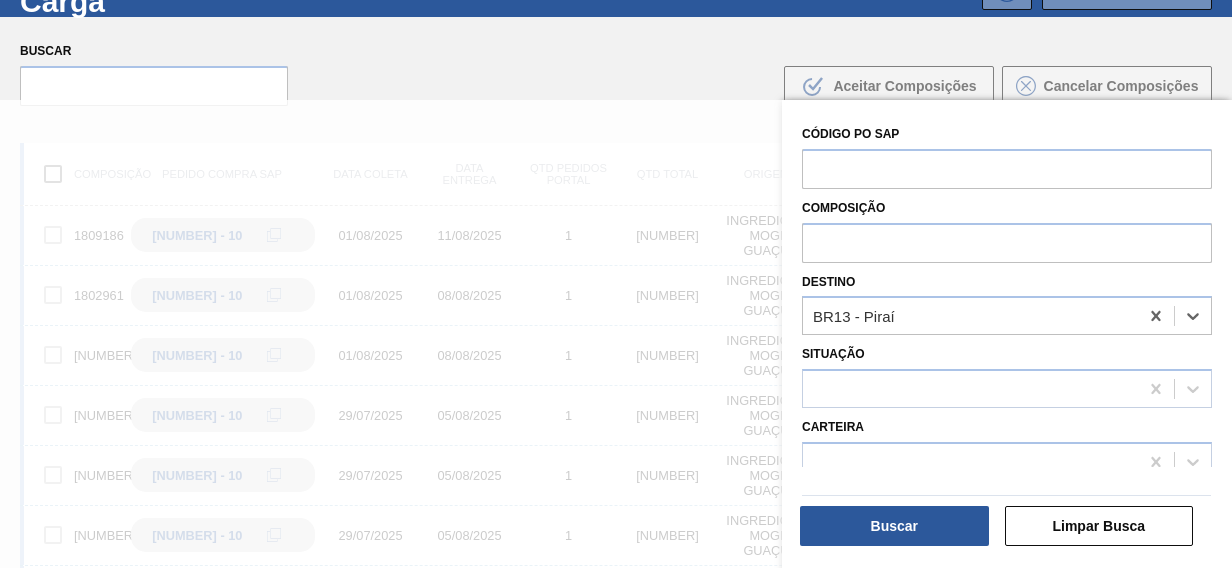 type 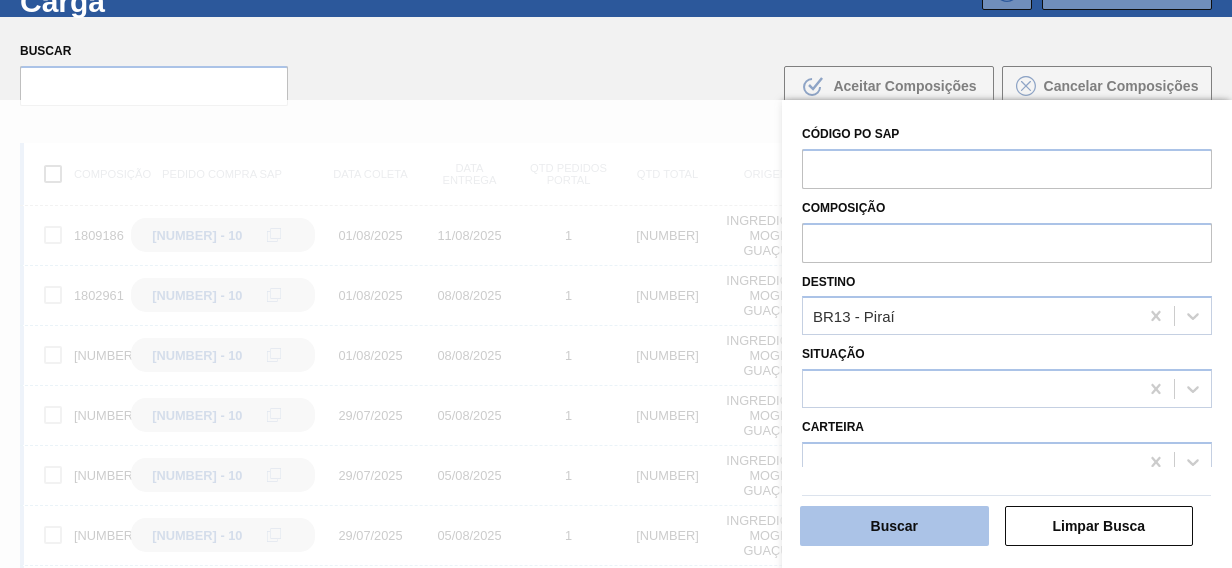 click on "Buscar" at bounding box center [894, 526] 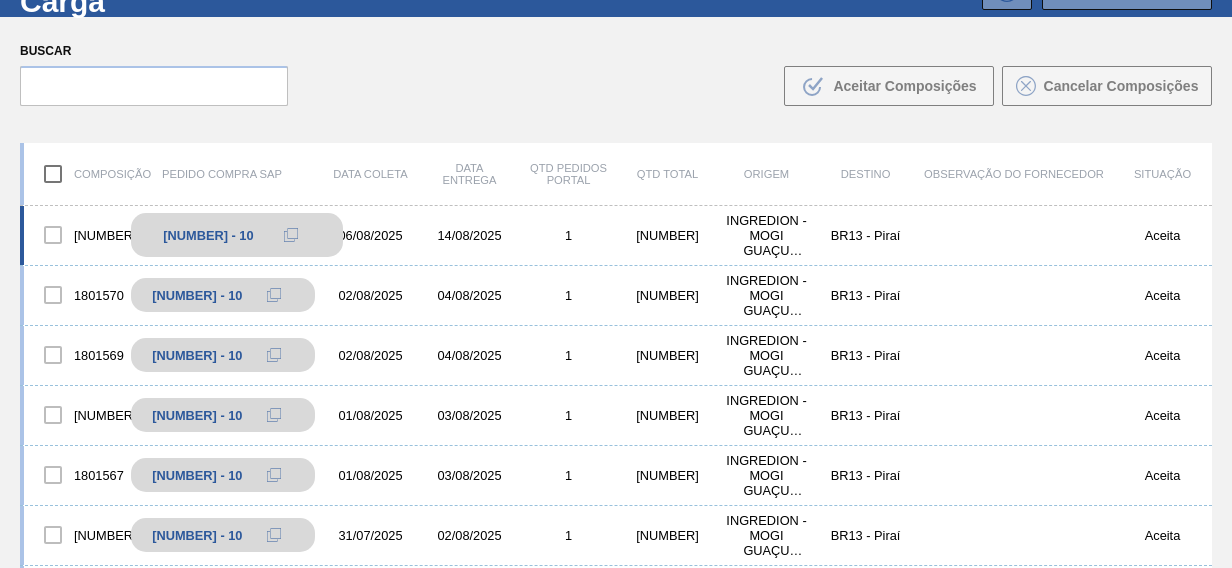 click 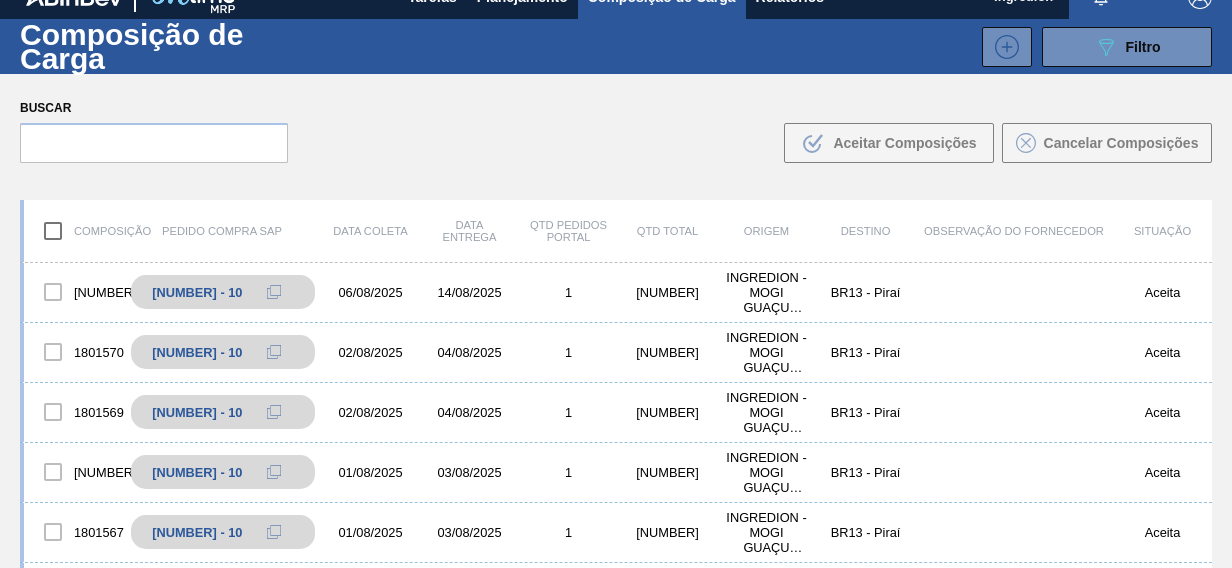 scroll, scrollTop: 0, scrollLeft: 0, axis: both 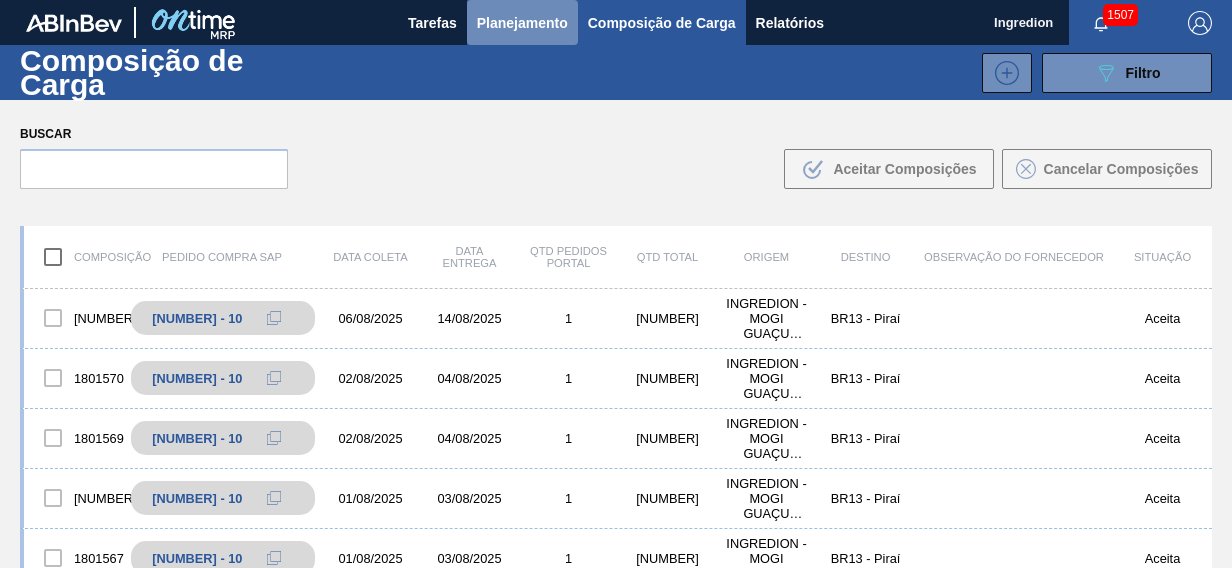 click on "Planejamento" at bounding box center (522, 23) 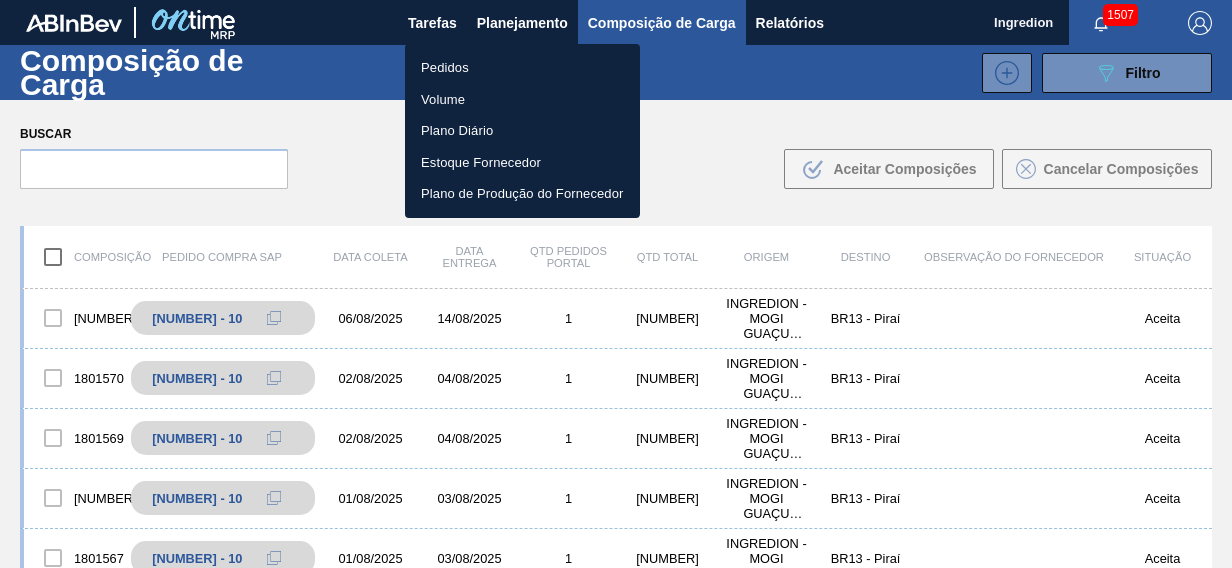 click on "Pedidos" at bounding box center (522, 68) 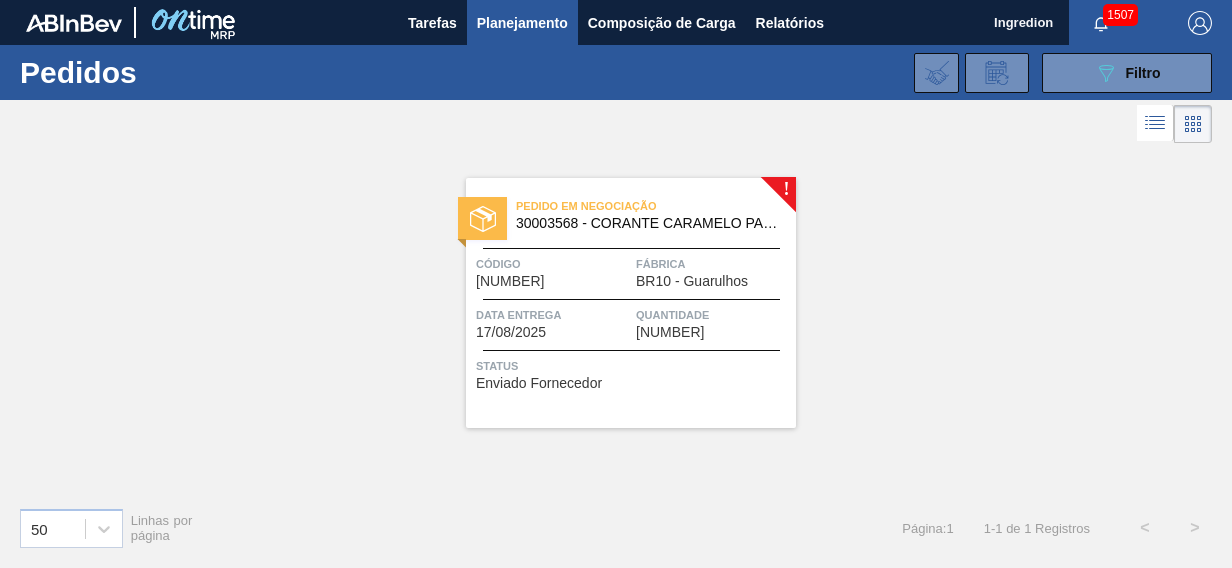 click on "Data entrega" at bounding box center (553, 315) 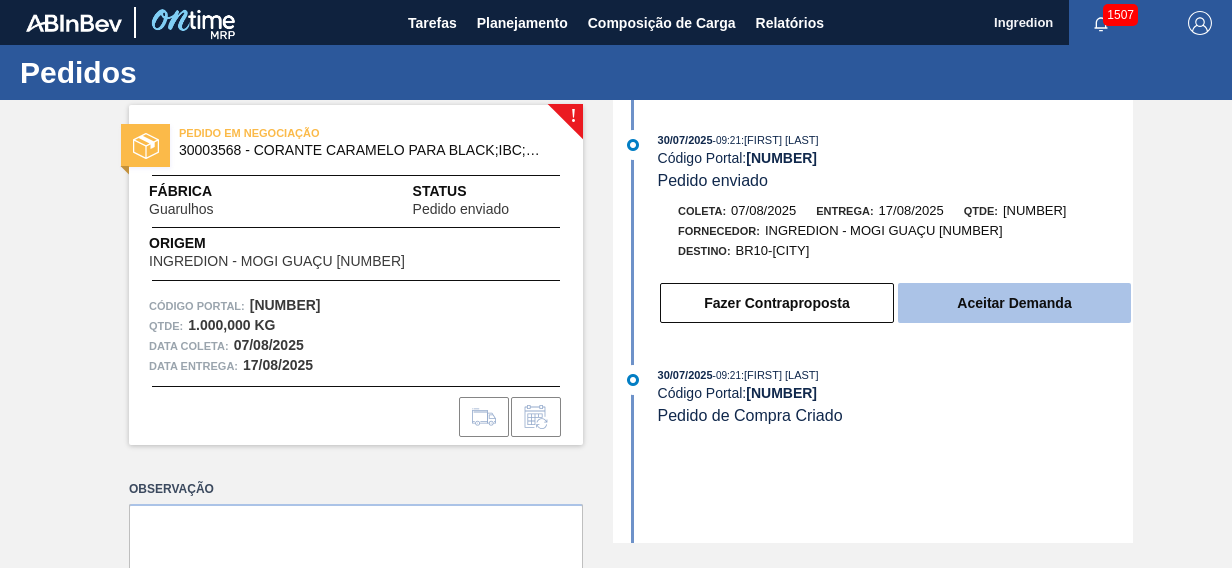 click on "Aceitar Demanda" at bounding box center (1014, 303) 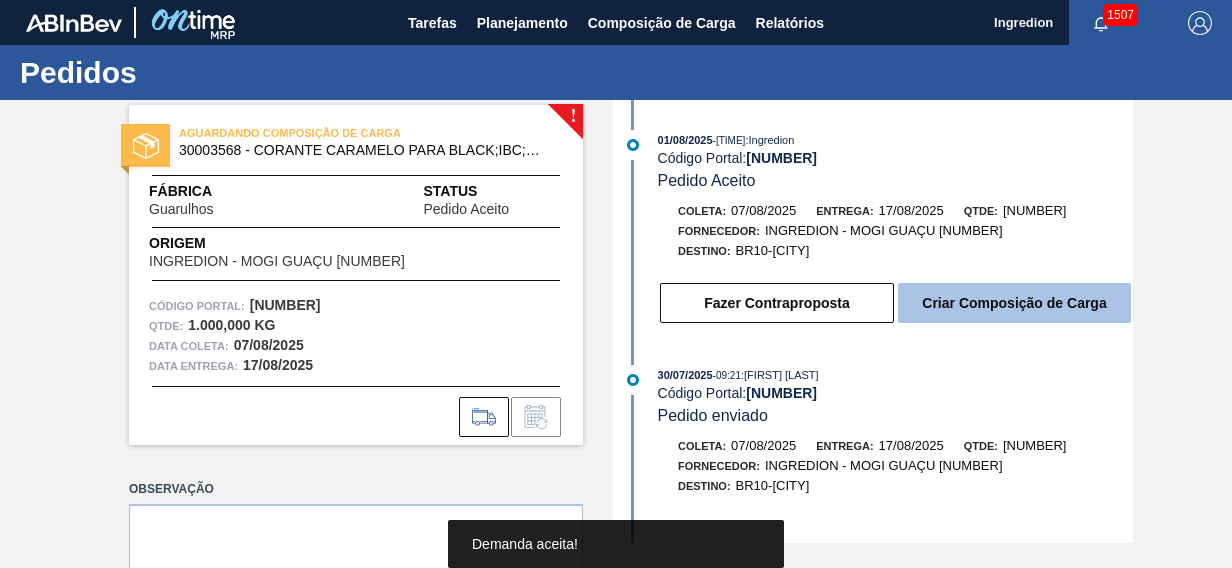 click on "Criar Composição de Carga" at bounding box center (1014, 303) 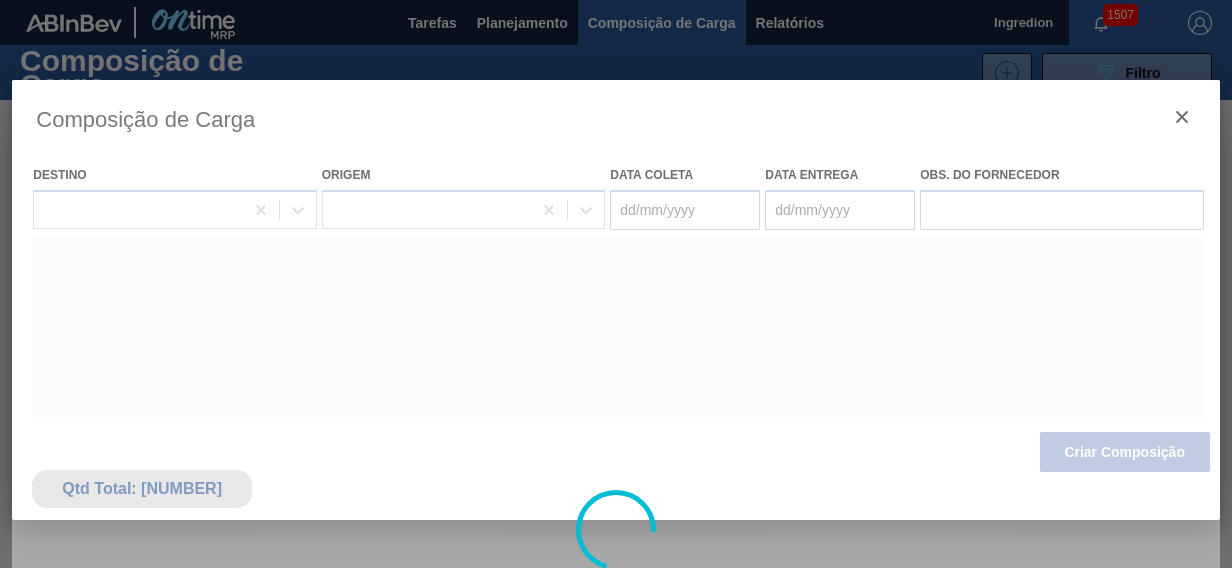 type on "07/08/2025" 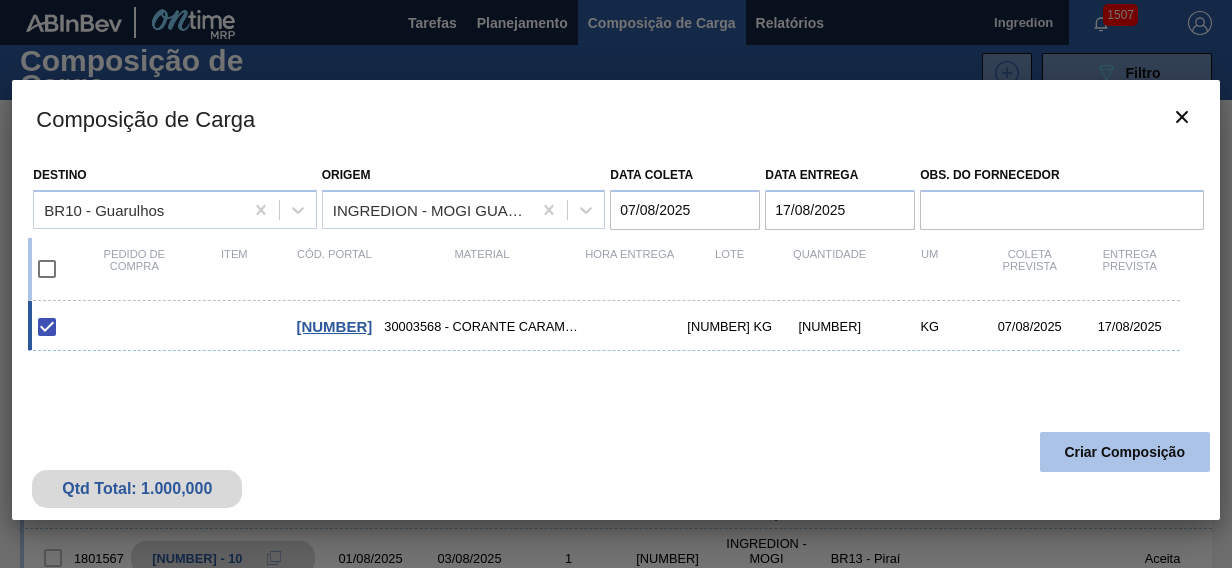 click on "Criar Composição" at bounding box center [1125, 452] 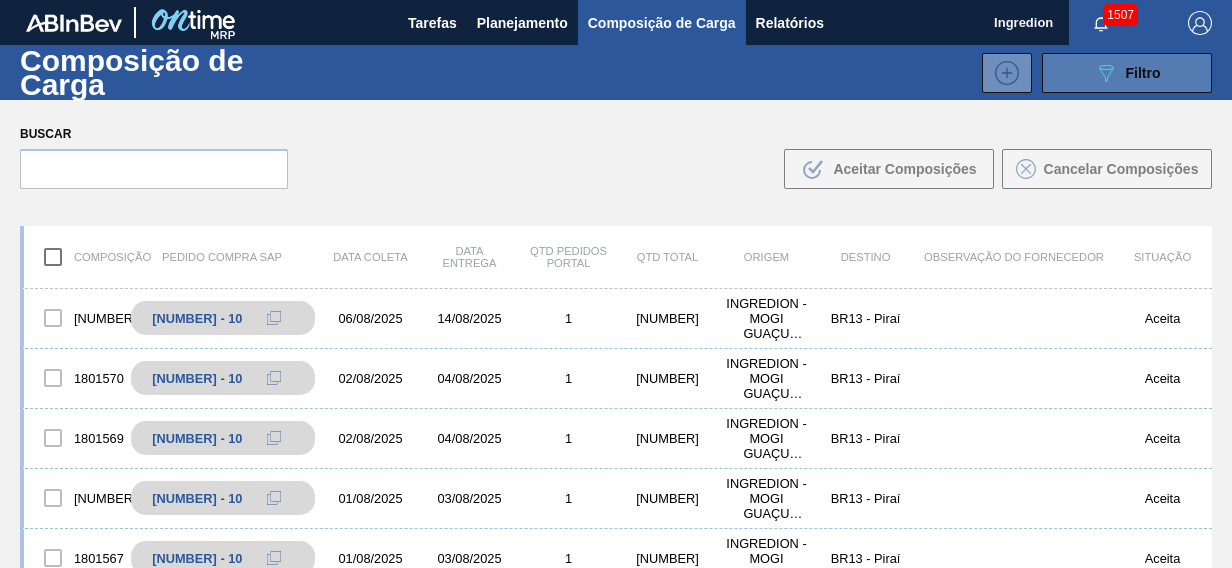 click on "[UUID] Filtro" at bounding box center [1127, 73] 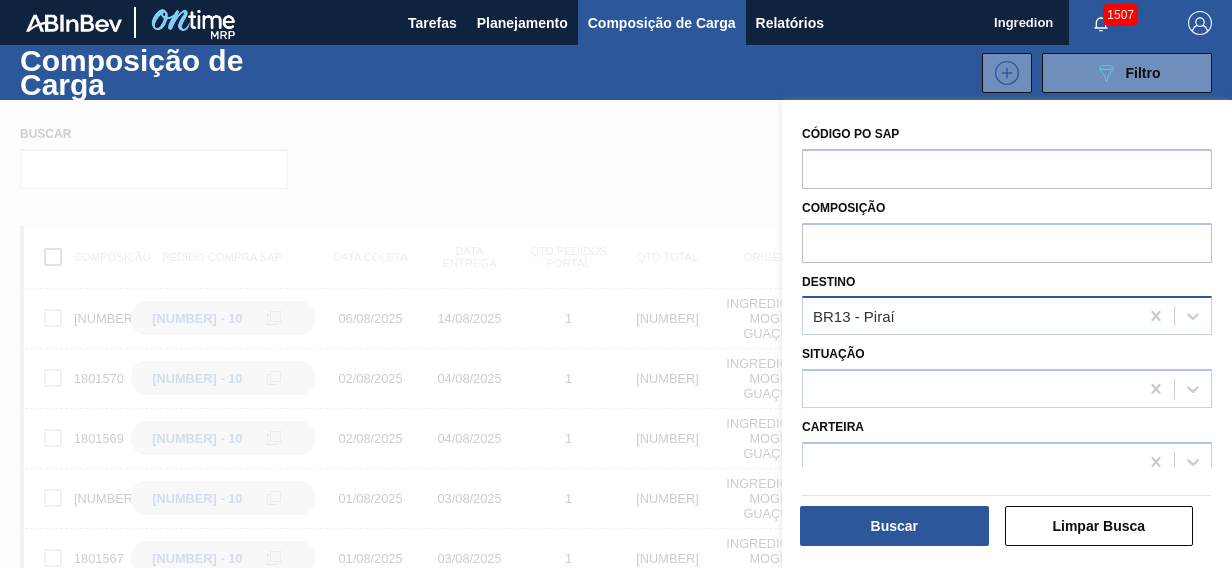 click on "BR13 - Piraí" at bounding box center [970, 316] 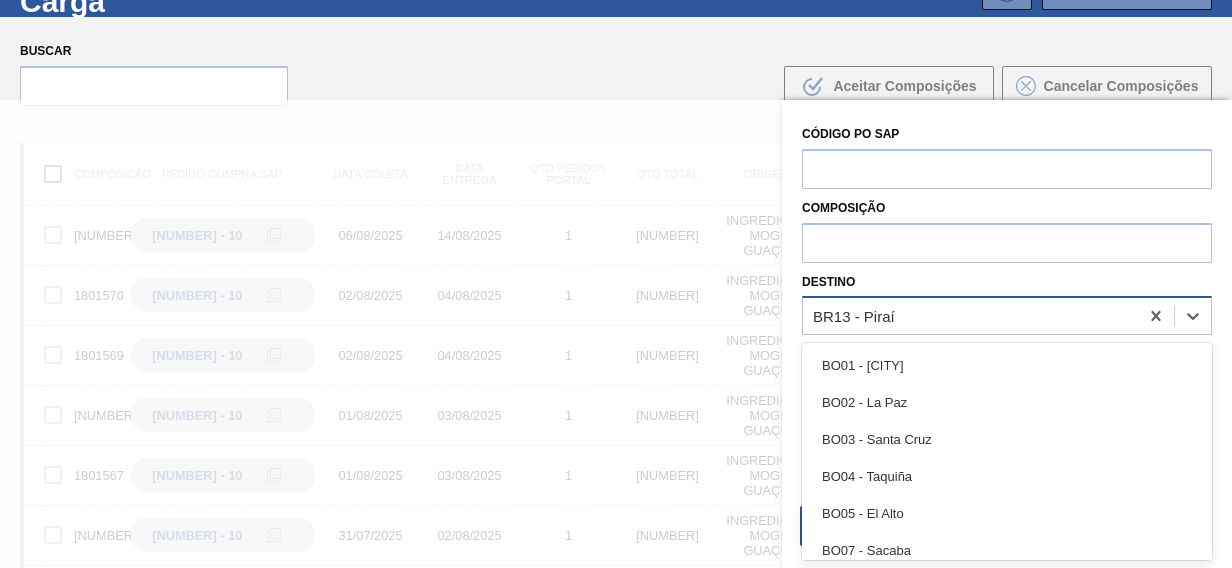 scroll, scrollTop: 83, scrollLeft: 0, axis: vertical 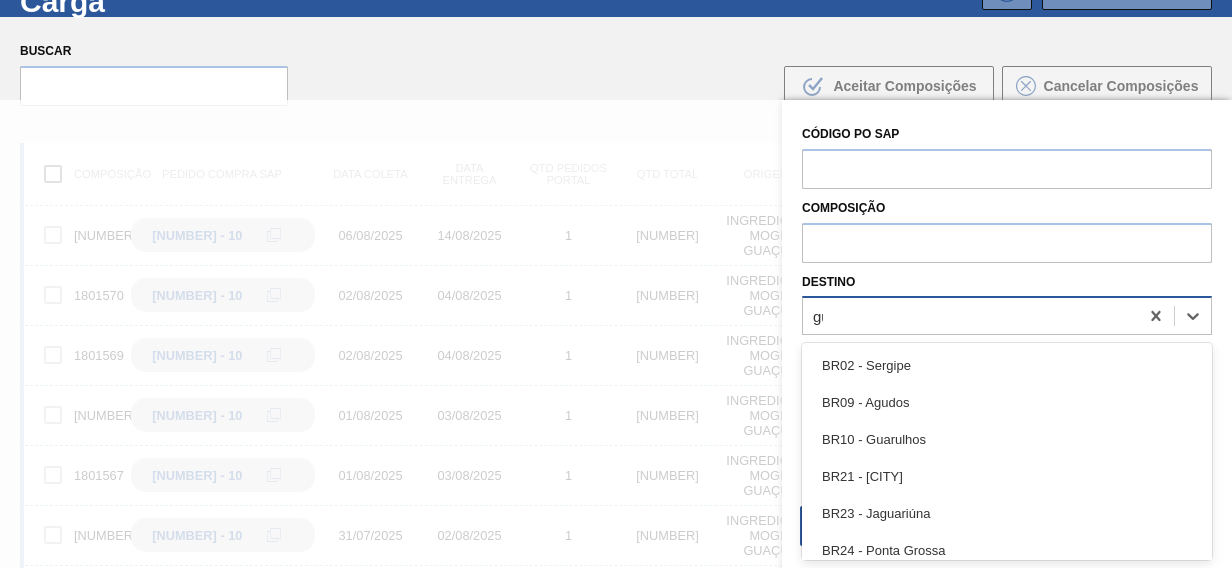 type on "gua" 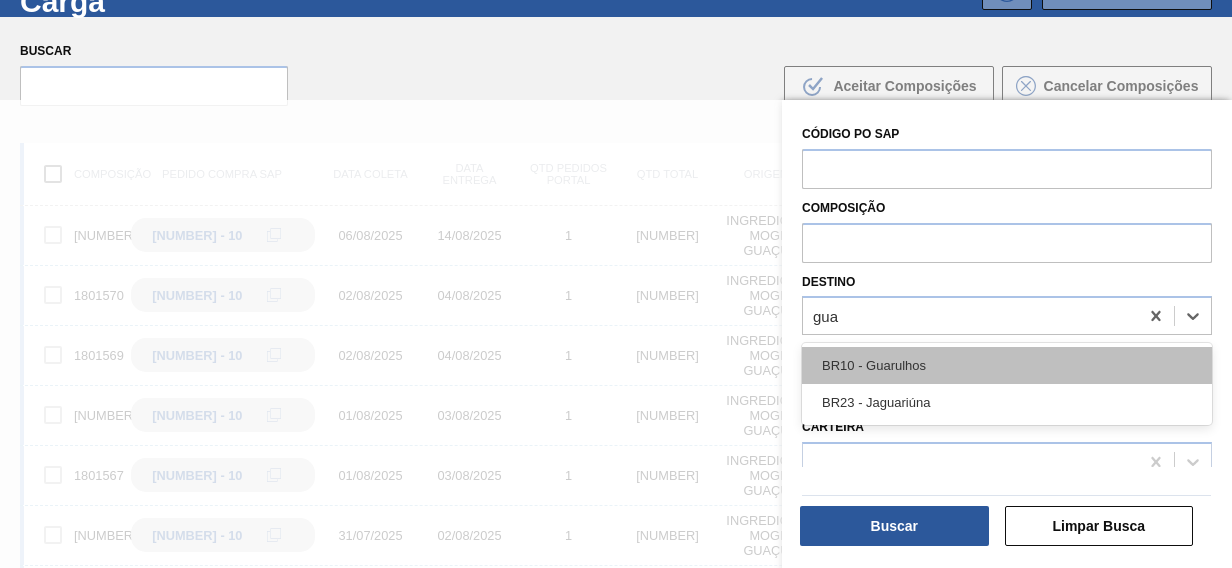 click on "BR10 - Guarulhos" at bounding box center (1007, 365) 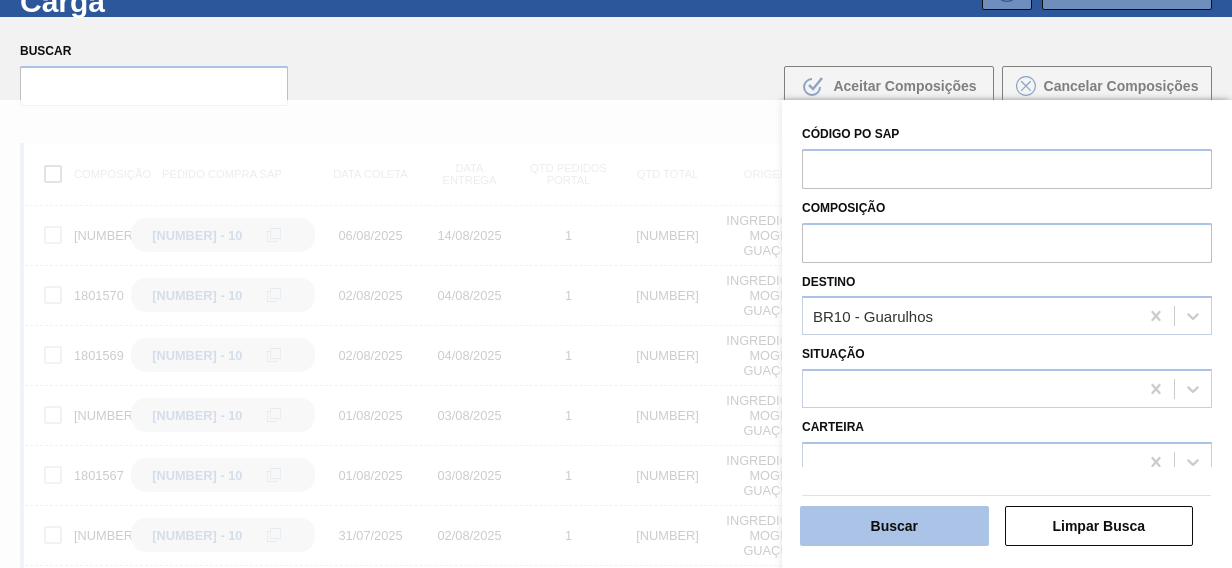 click on "Buscar" at bounding box center [894, 526] 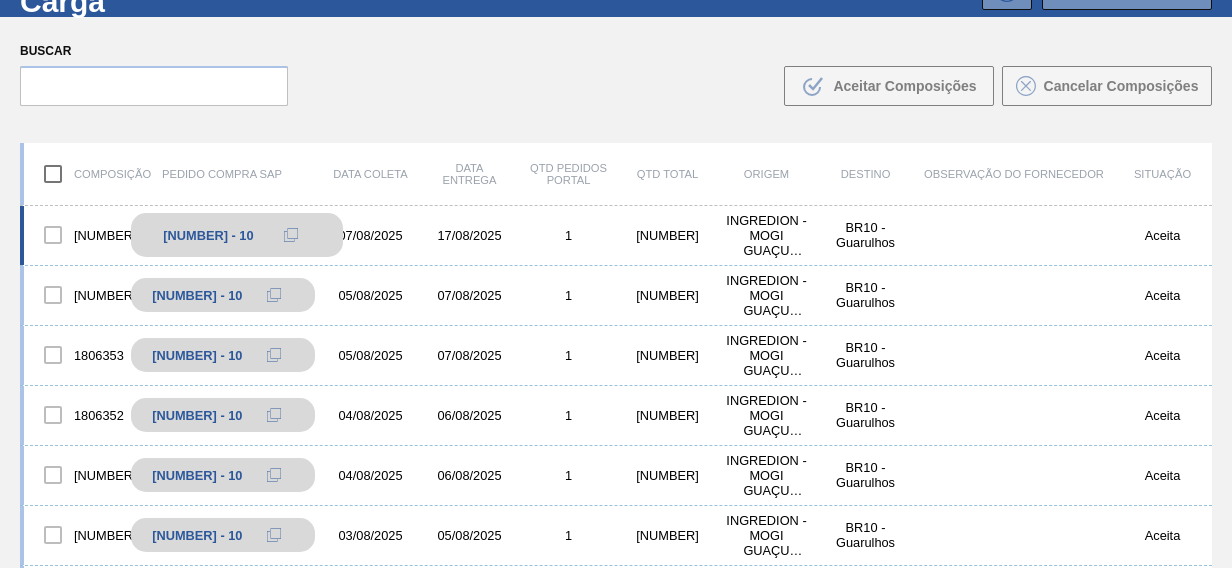 click 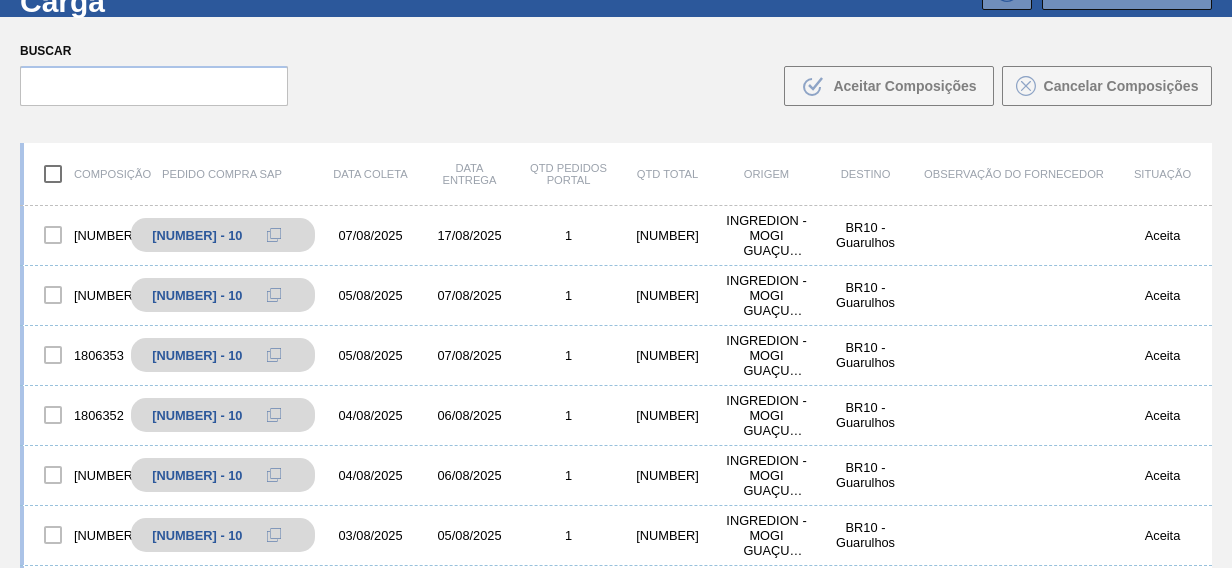 drag, startPoint x: 1228, startPoint y: 192, endPoint x: 1228, endPoint y: 133, distance: 59 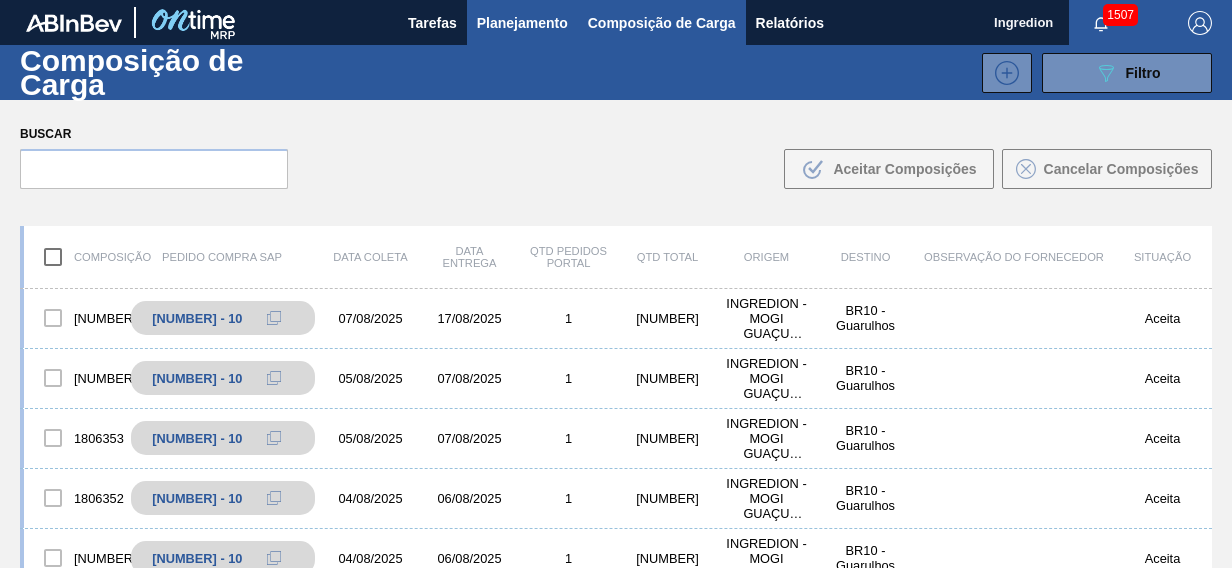 click on "Planejamento" at bounding box center [522, 23] 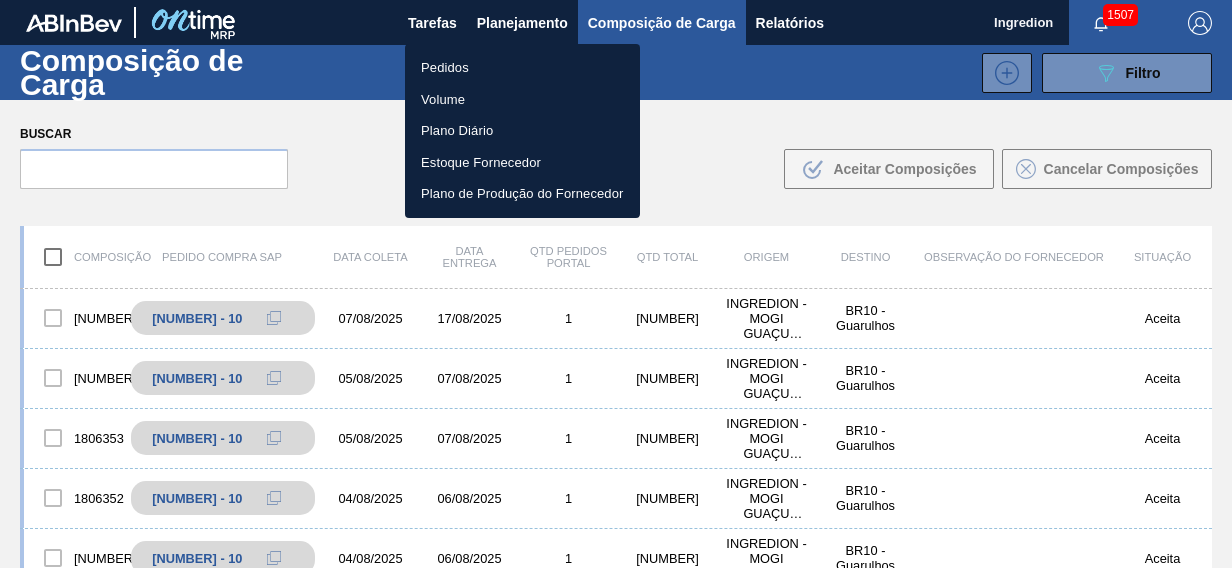 click on "Pedidos" at bounding box center [522, 68] 